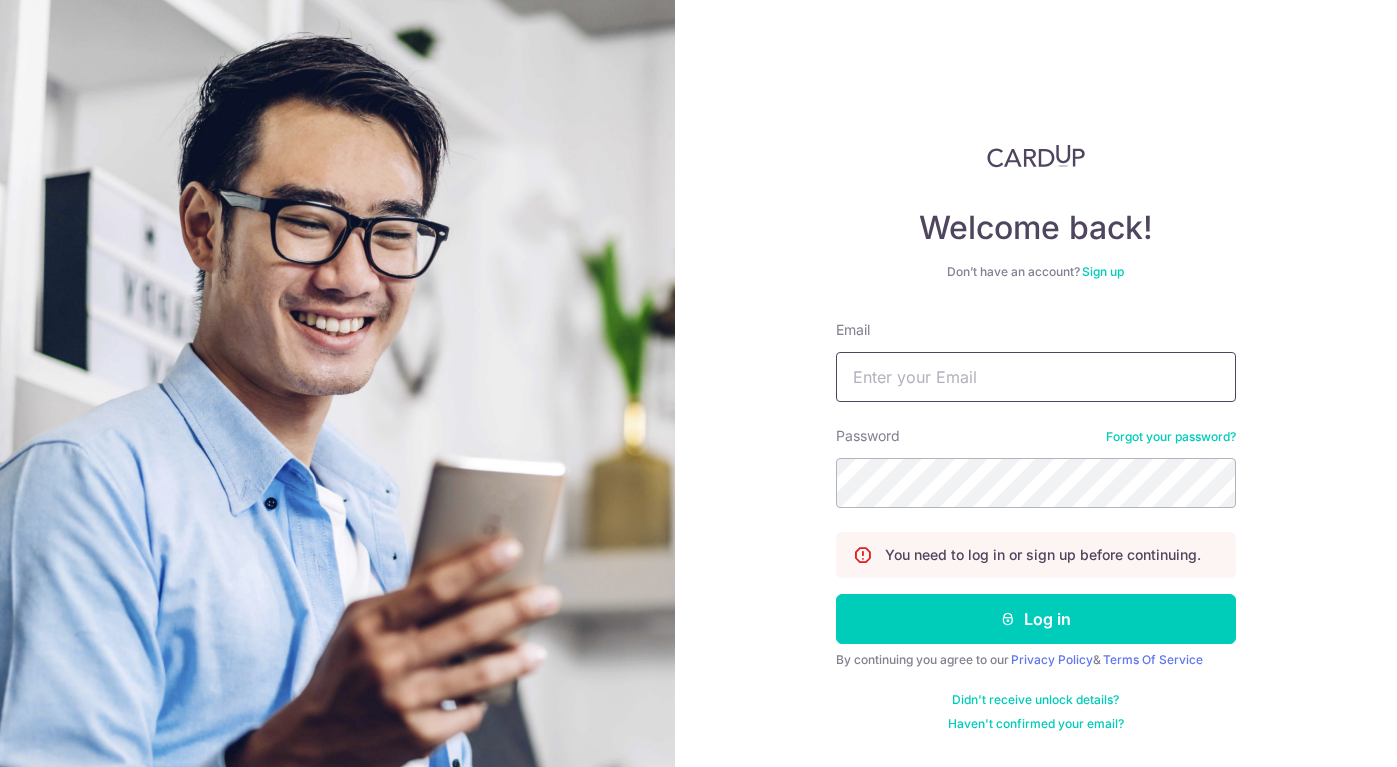 scroll, scrollTop: 0, scrollLeft: 0, axis: both 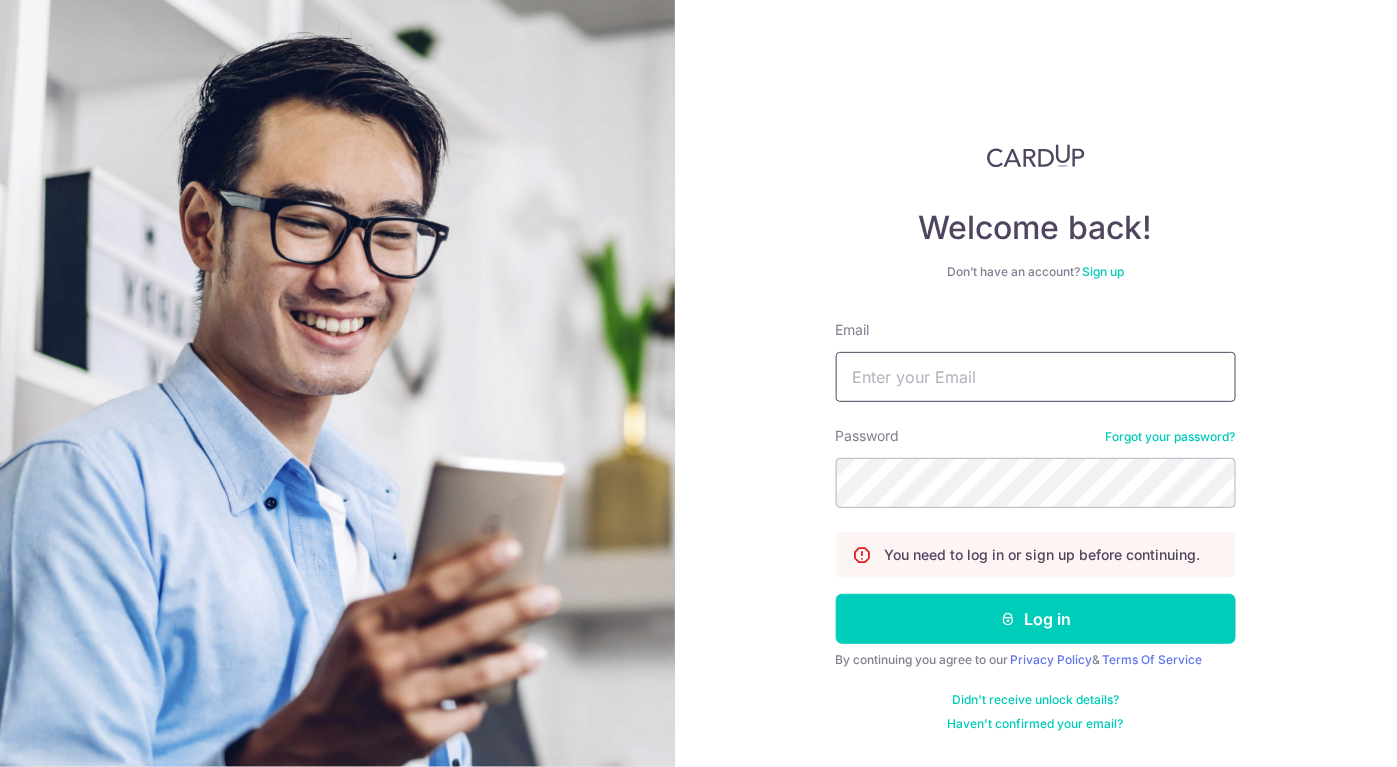 click on "Email" at bounding box center [1036, 377] 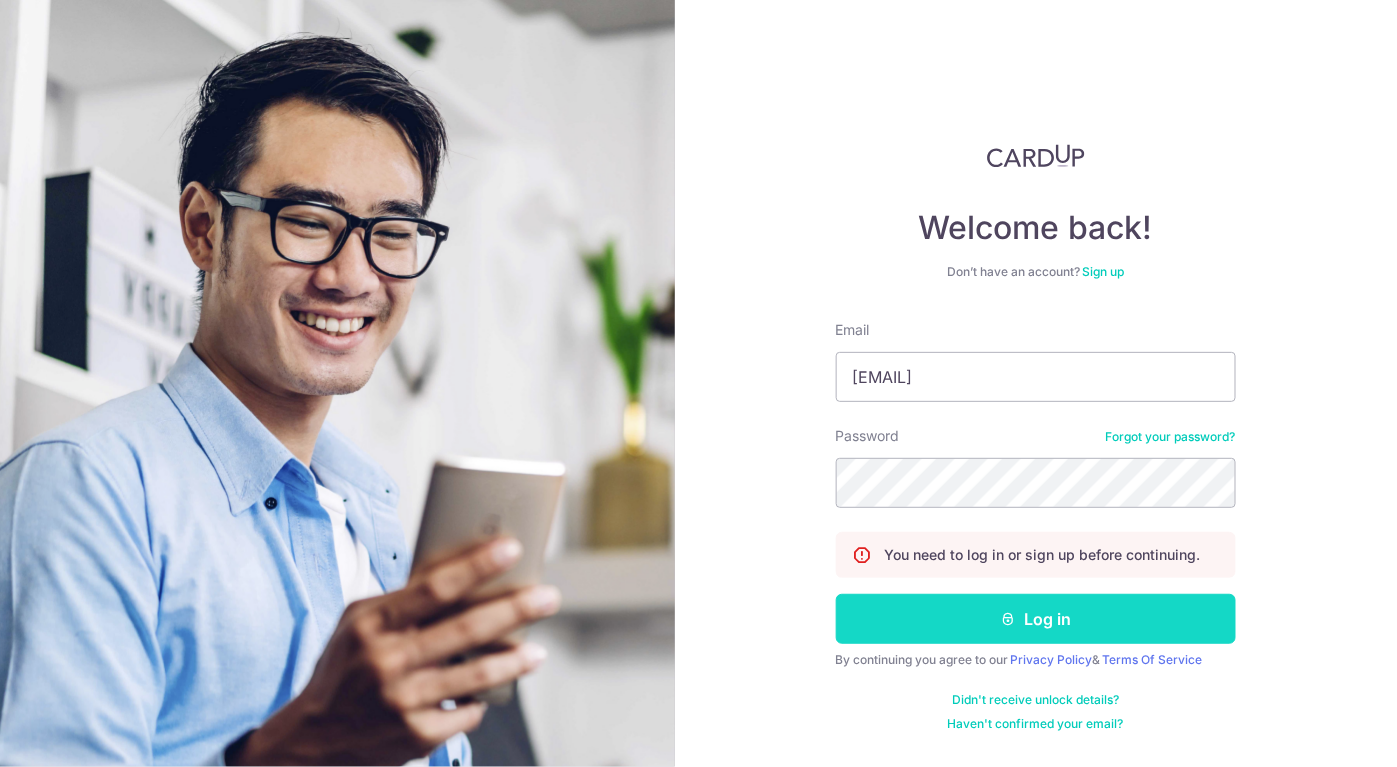 click on "Log in" at bounding box center (1036, 619) 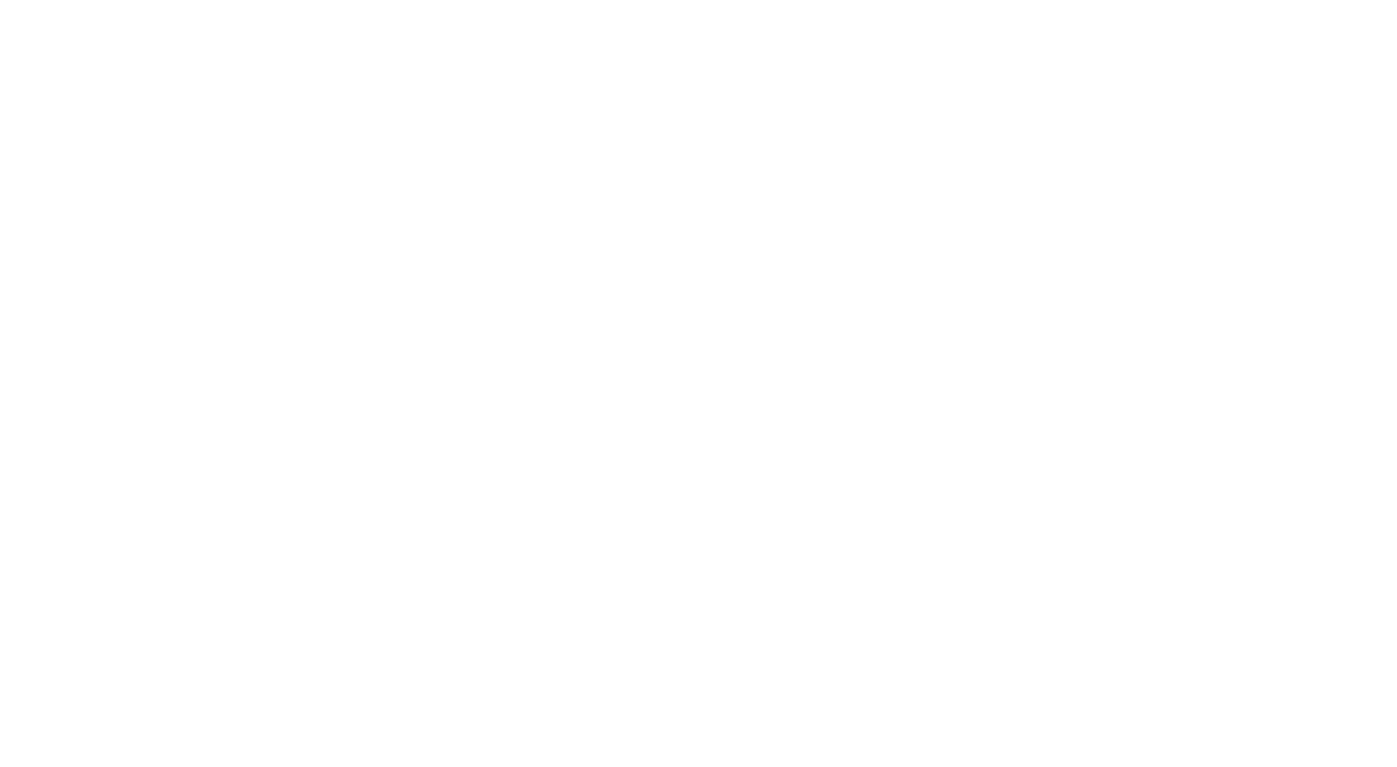 scroll, scrollTop: 0, scrollLeft: 0, axis: both 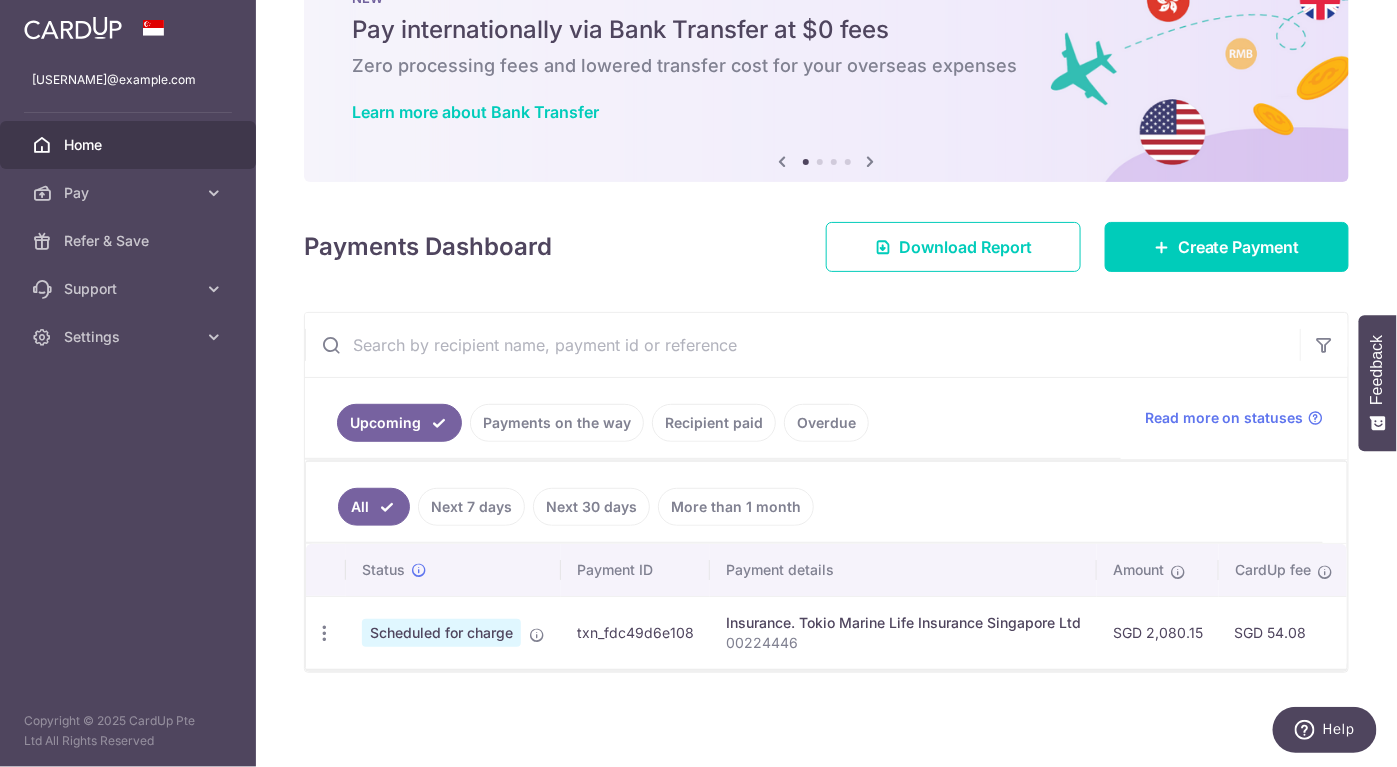 click on "Scheduled for charge" at bounding box center (441, 633) 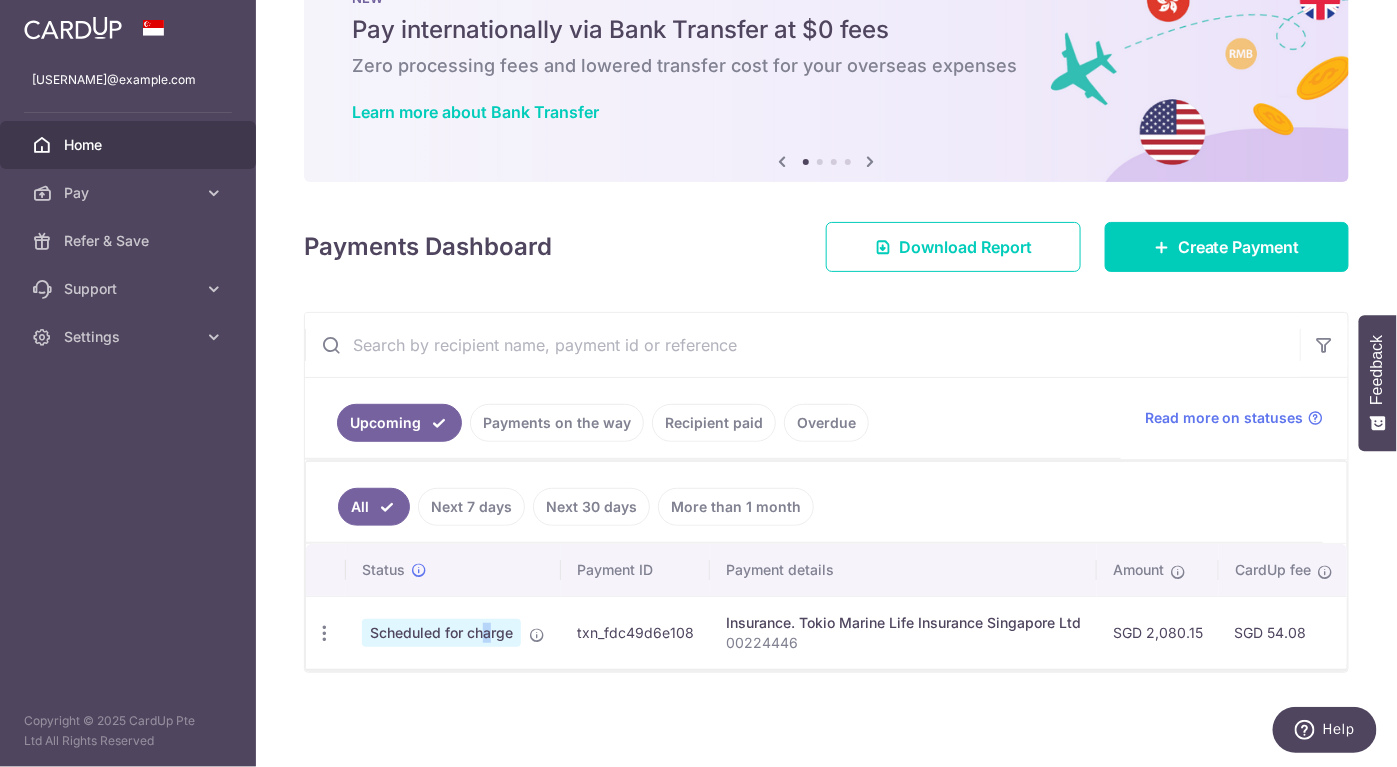 click on "Scheduled for charge" at bounding box center (441, 633) 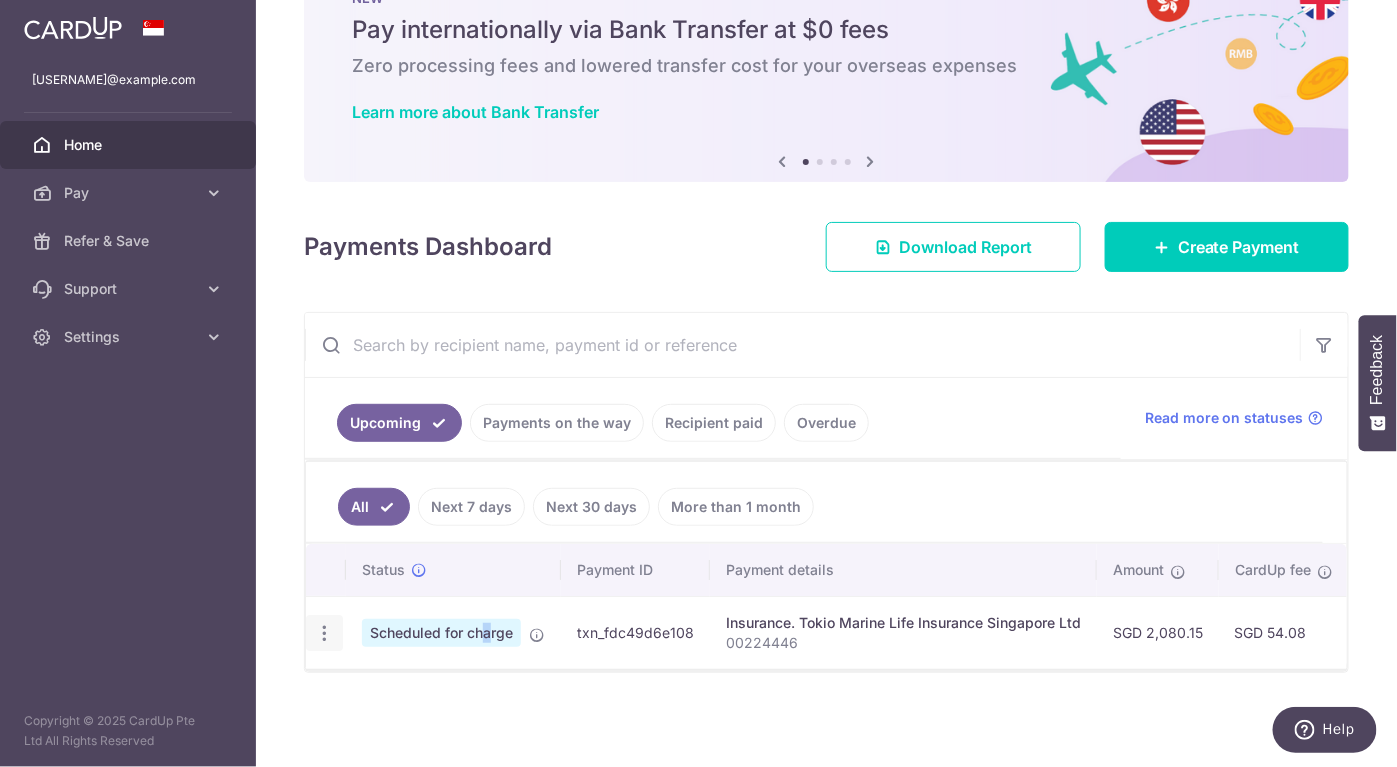 click at bounding box center (324, 633) 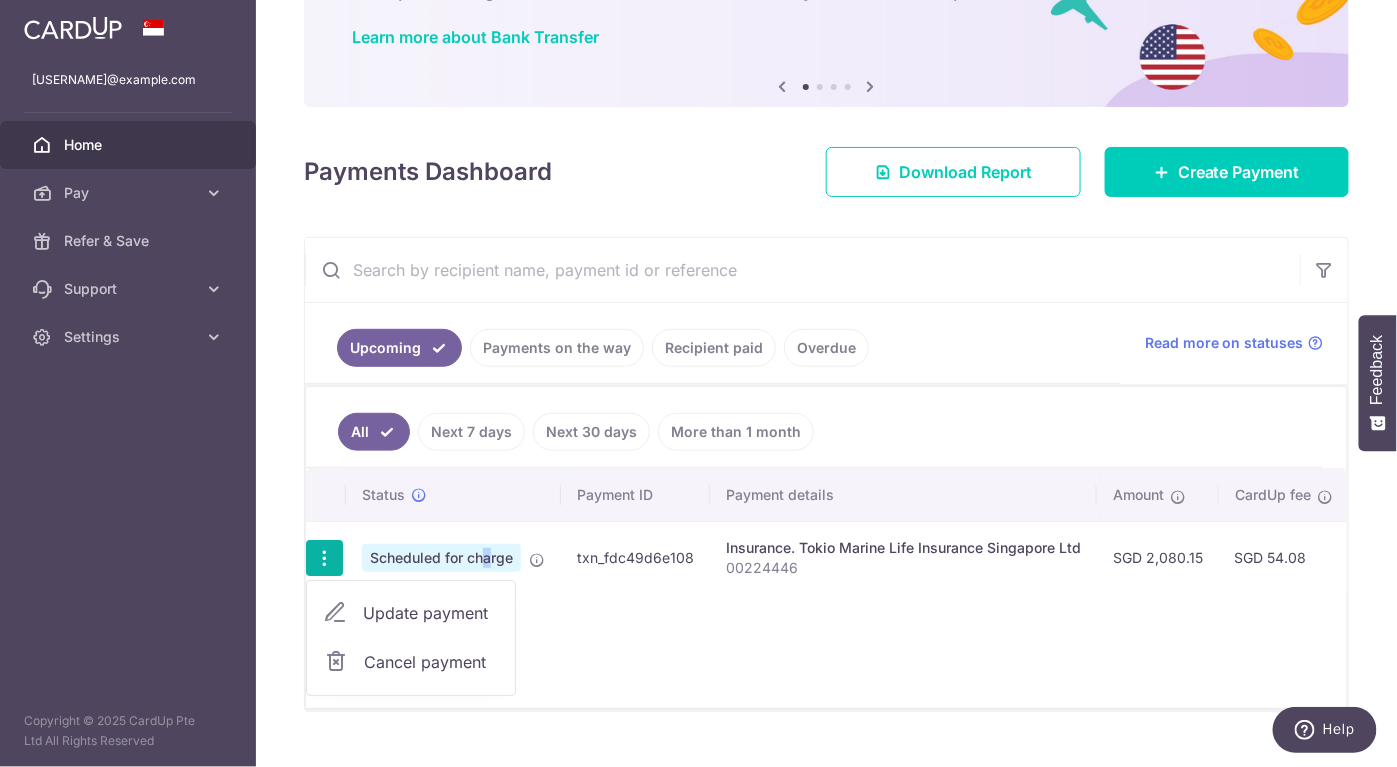 scroll, scrollTop: 176, scrollLeft: 0, axis: vertical 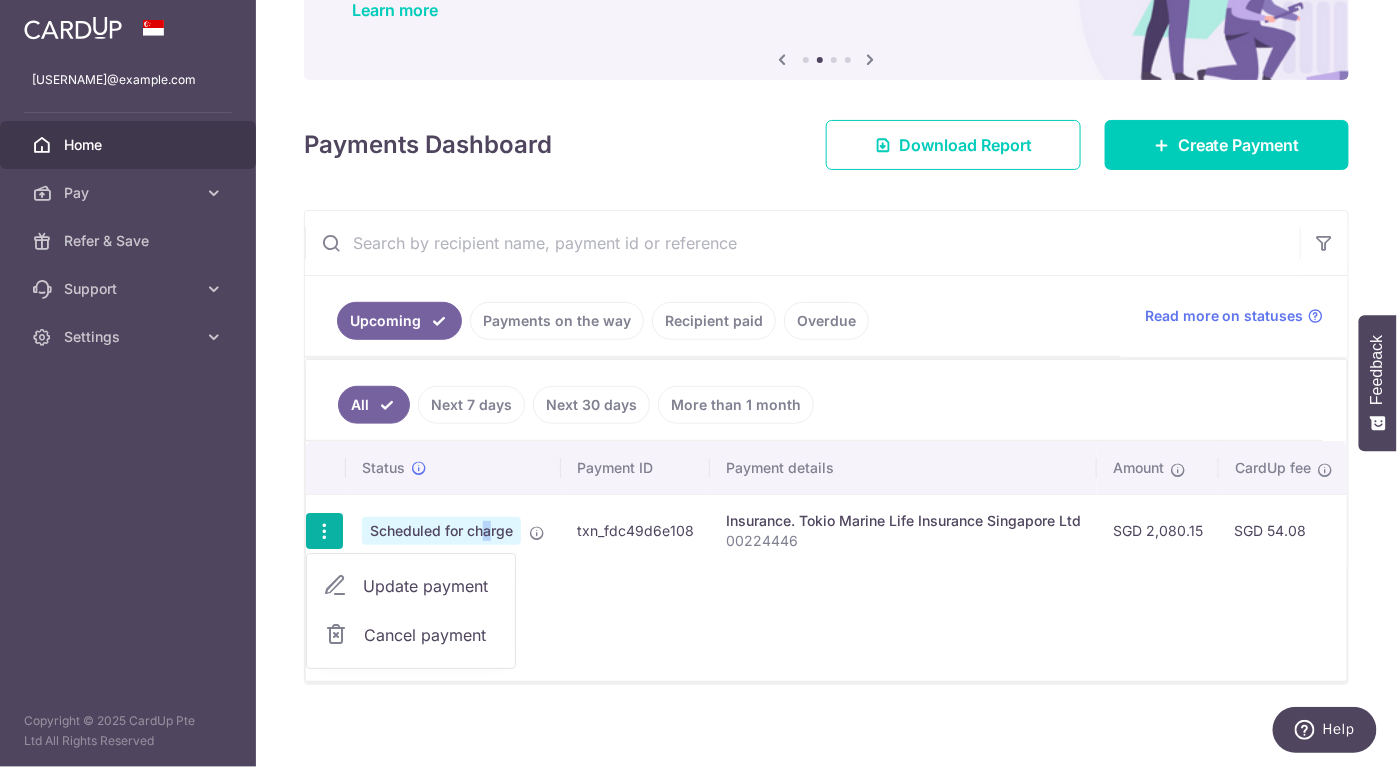 click on "Update payment" at bounding box center (431, 586) 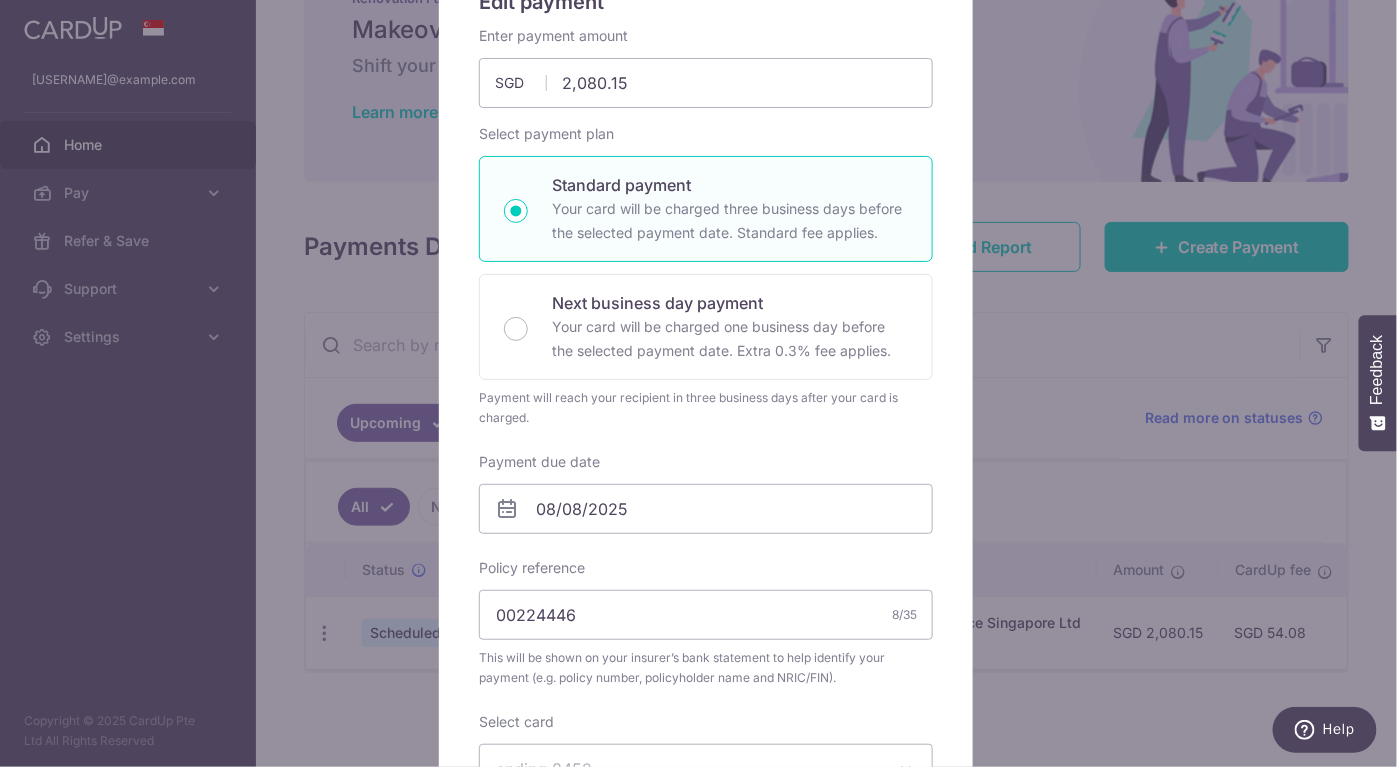 scroll, scrollTop: 499, scrollLeft: 0, axis: vertical 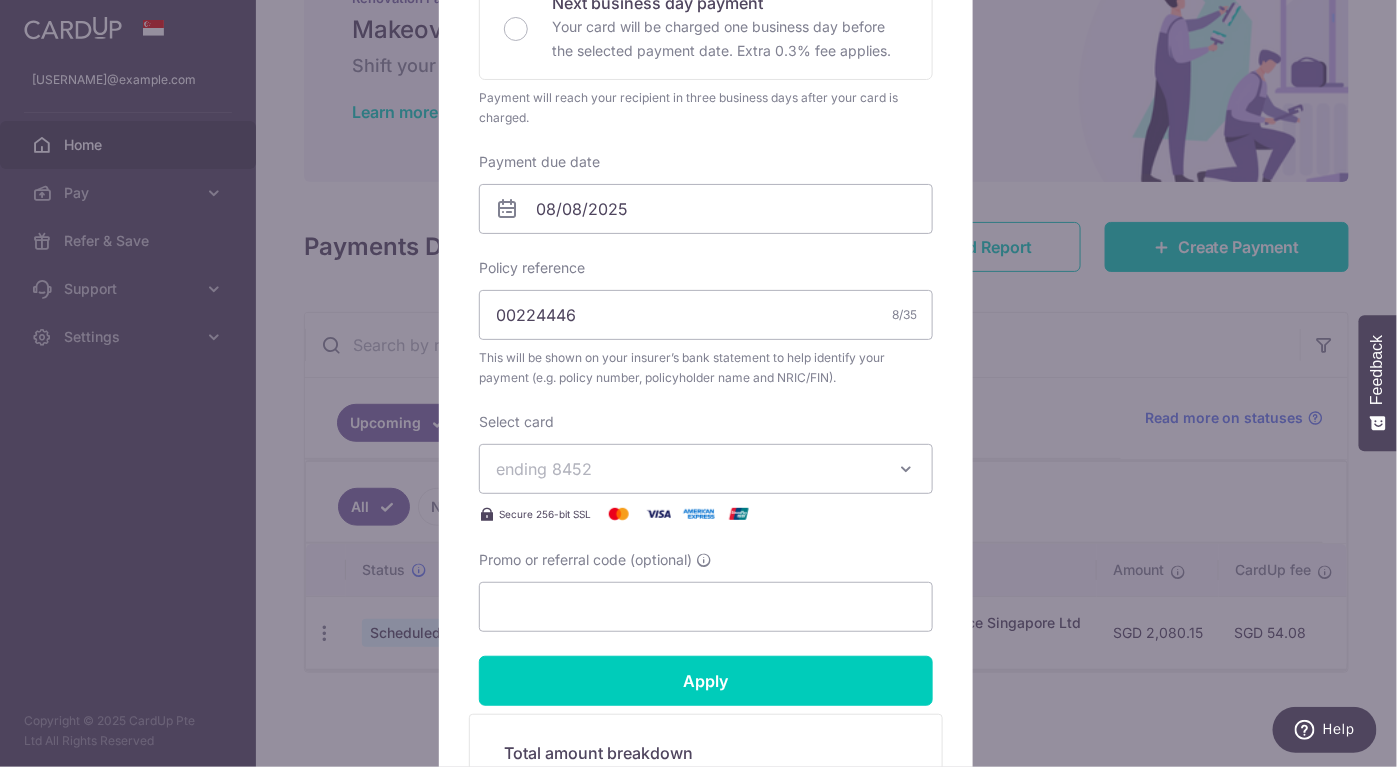 click on "ending 8452" at bounding box center [688, 469] 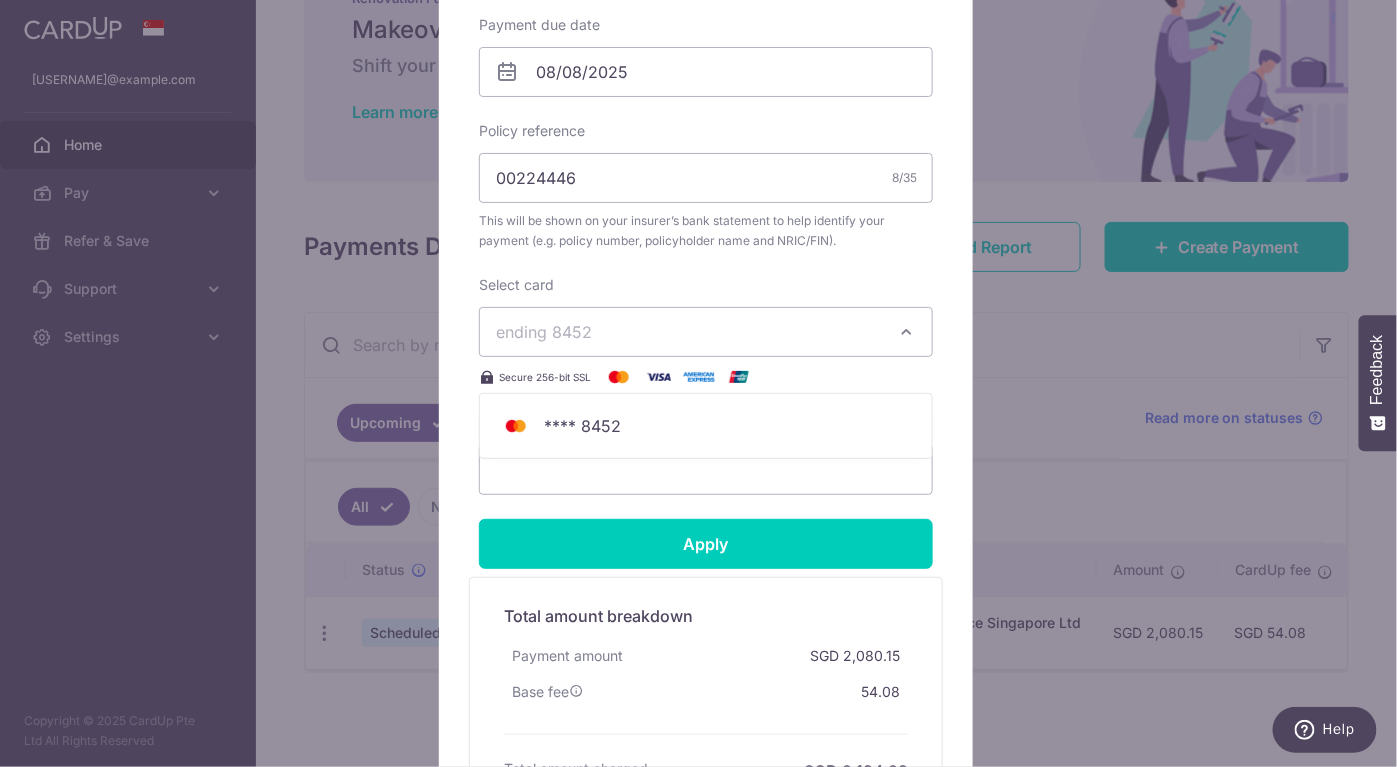 scroll, scrollTop: 699, scrollLeft: 0, axis: vertical 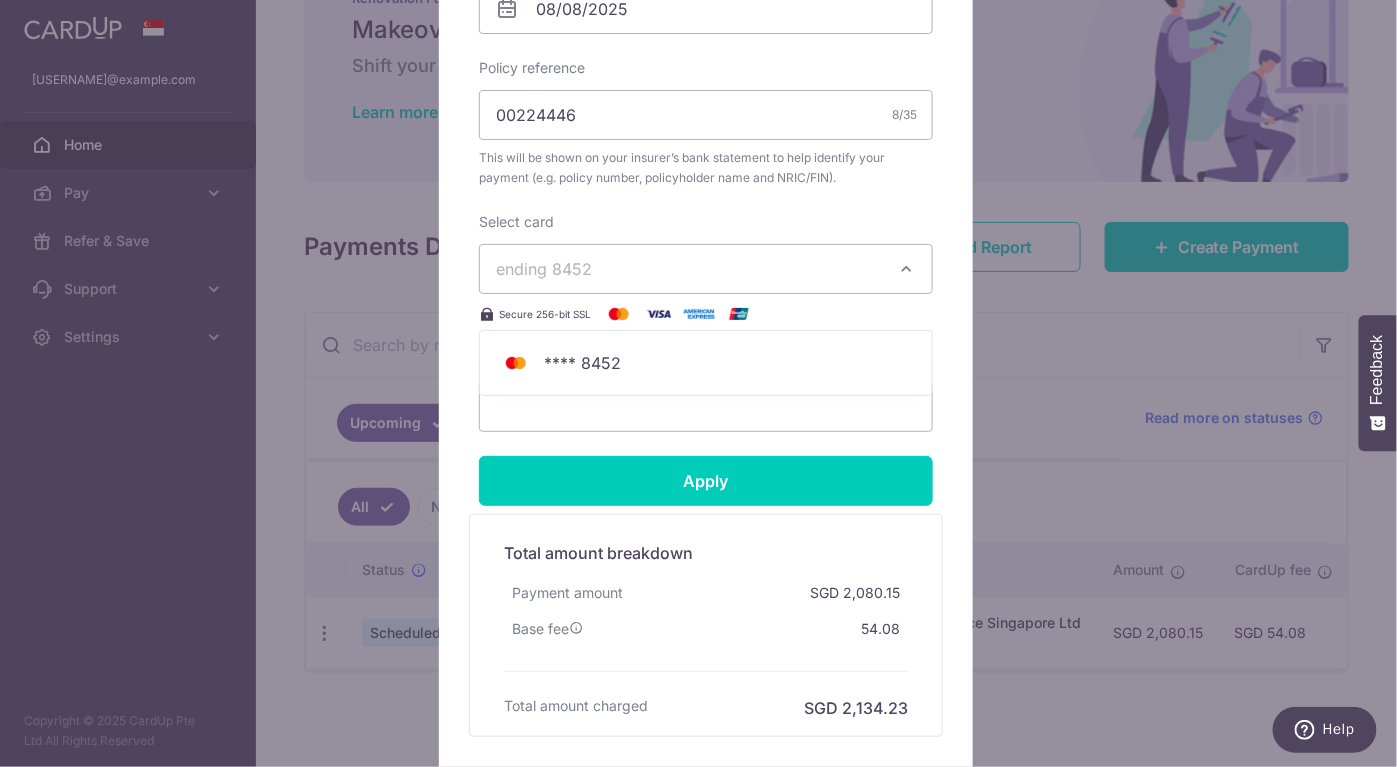 click on "By clicking apply,  you will make changes to all   payments to  Tokio Marine Life Insurance Singapore Ltd  scheduled from
.
By clicking below, you confirm you are editing this payment to  Tokio Marine Life Insurance Singapore Ltd  on
08/08/2025 .
Enter payment amount
2,080.15" at bounding box center (706, 131) 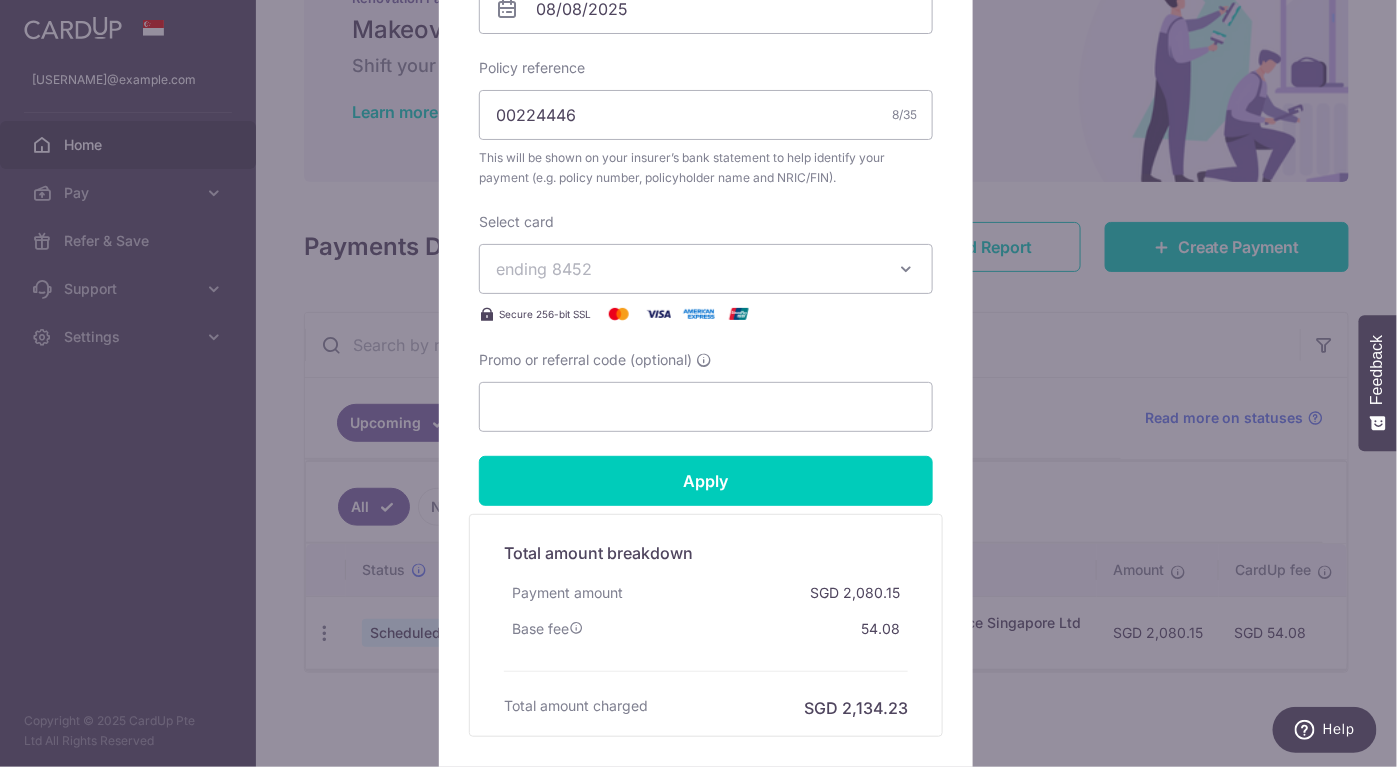 click at bounding box center (906, 269) 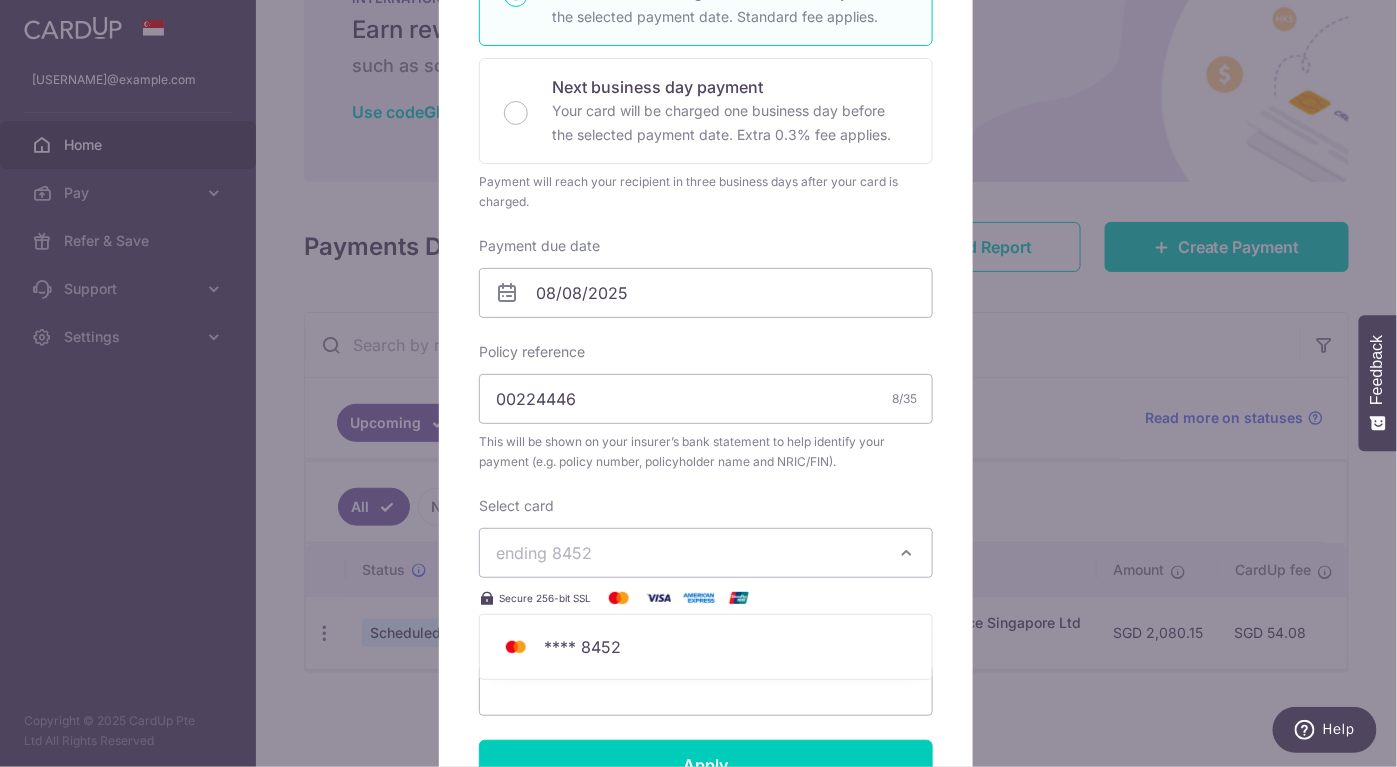 scroll, scrollTop: 448, scrollLeft: 0, axis: vertical 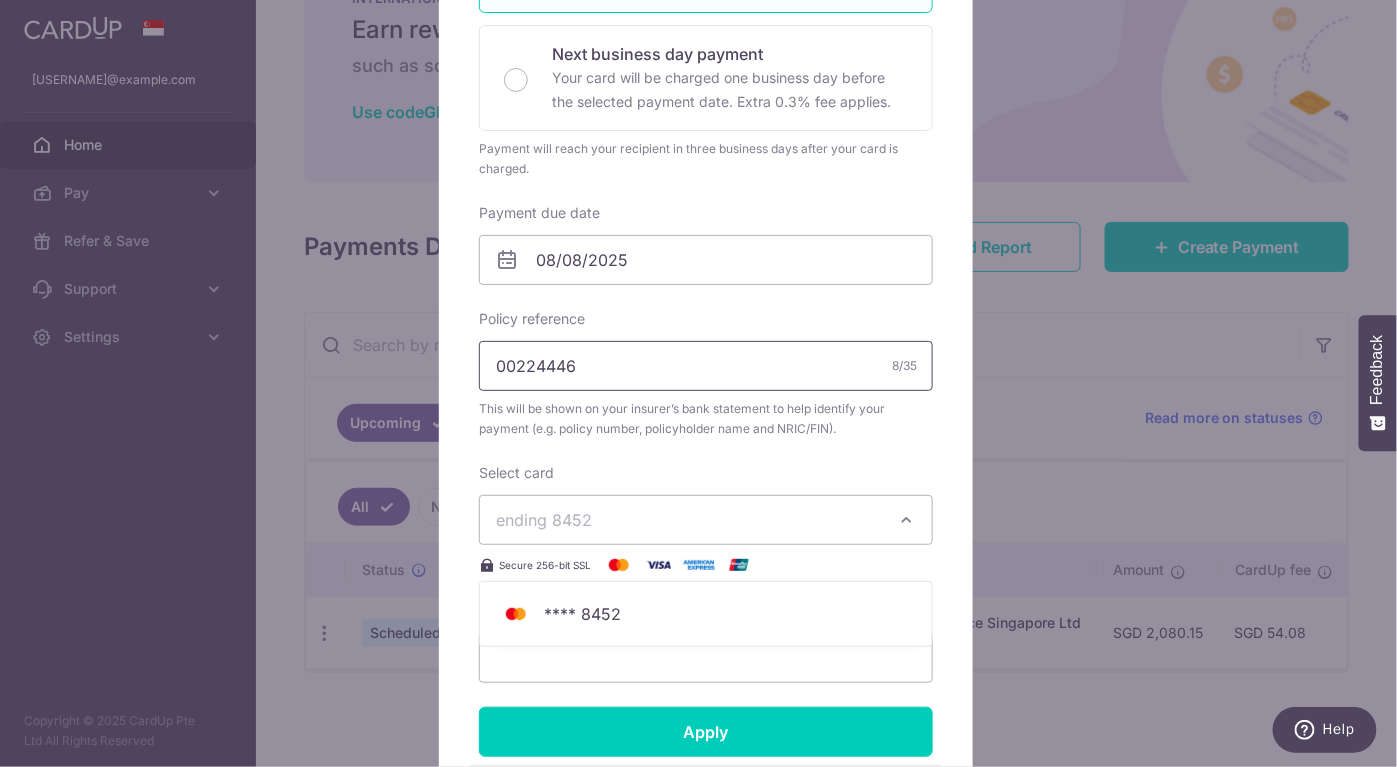 click on "00224446" at bounding box center (706, 366) 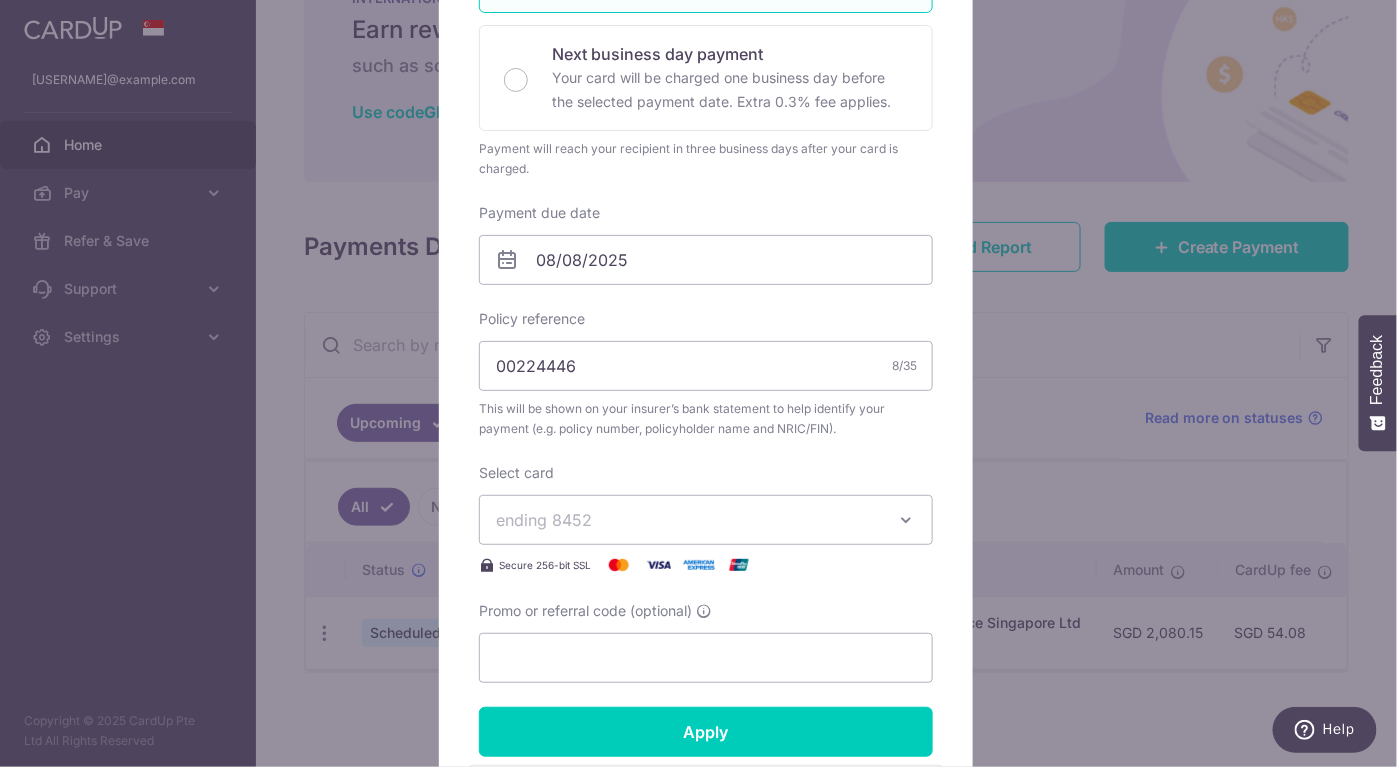 click on "ending 8452" at bounding box center [544, 520] 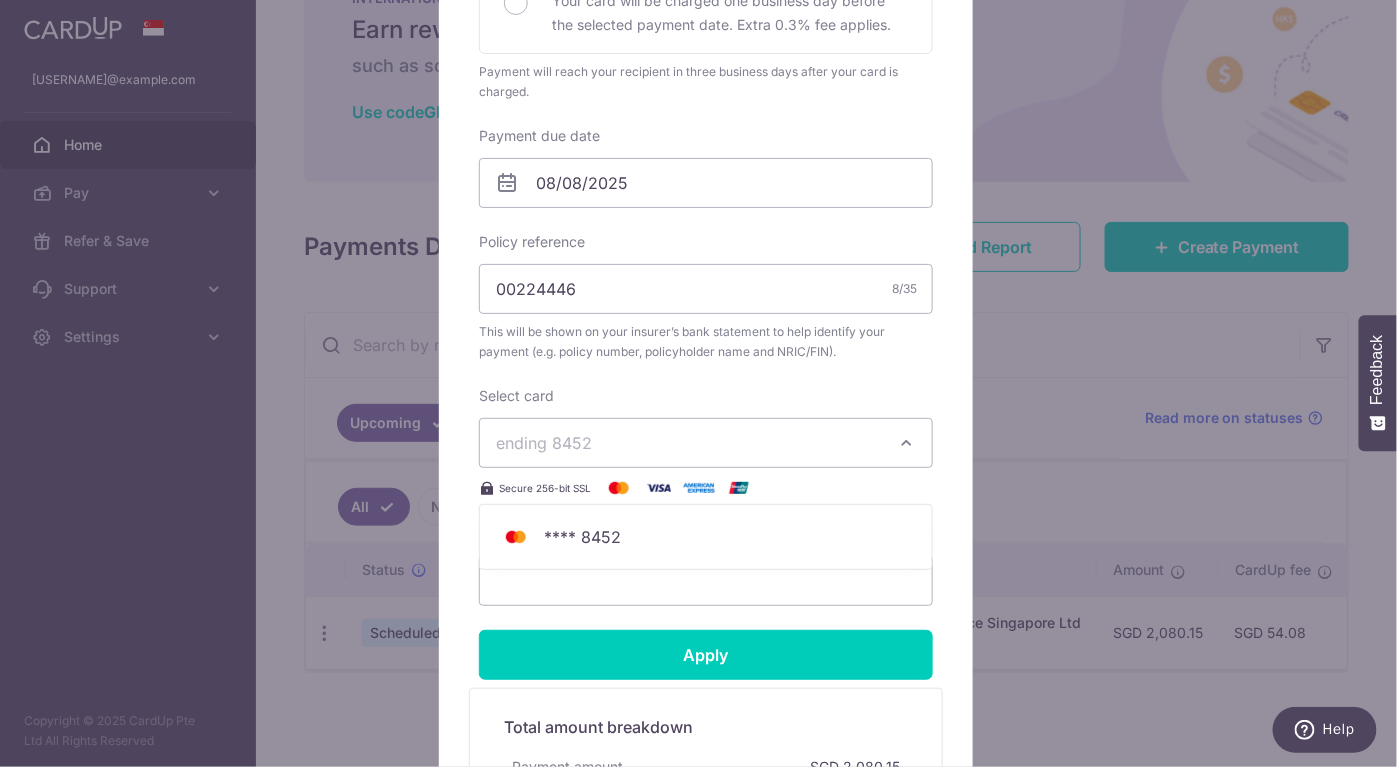 scroll, scrollTop: 548, scrollLeft: 0, axis: vertical 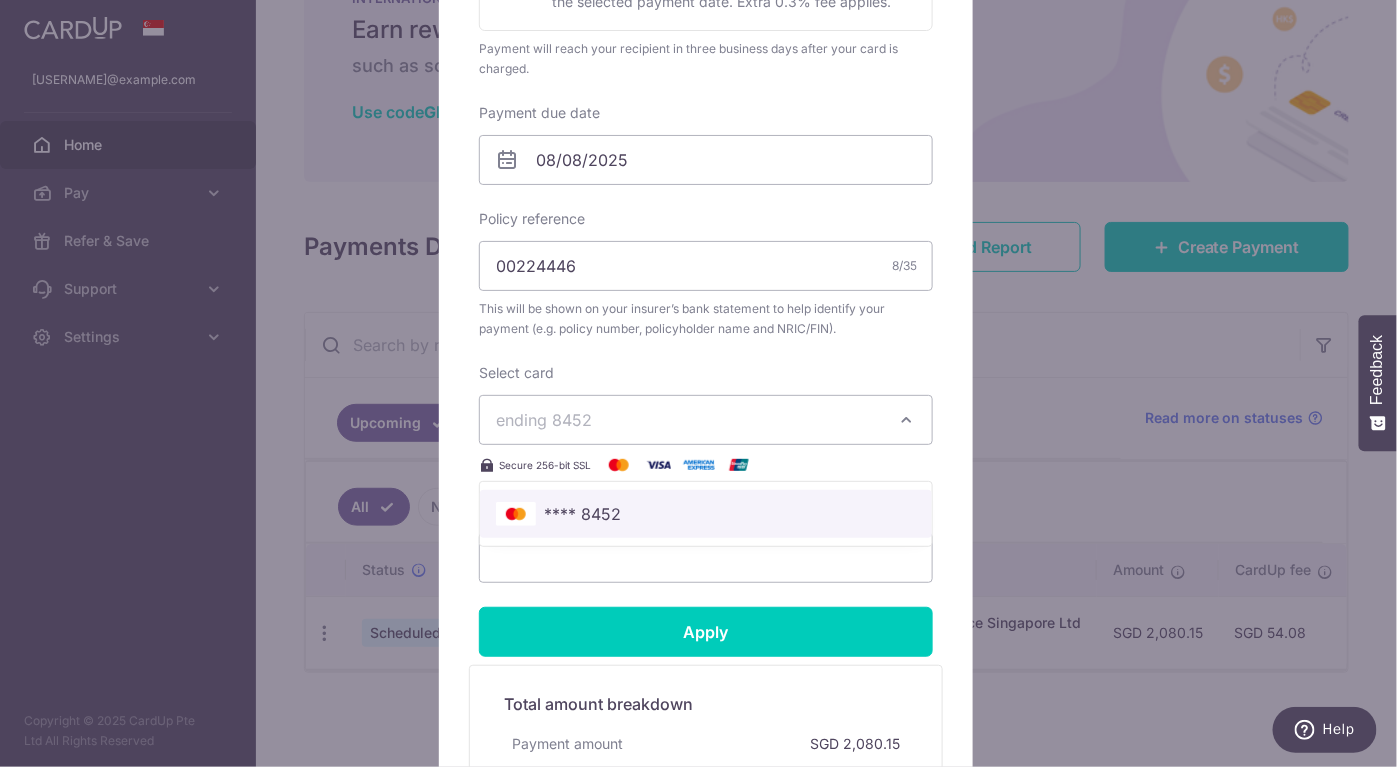 click on "**** 8452" at bounding box center (582, 514) 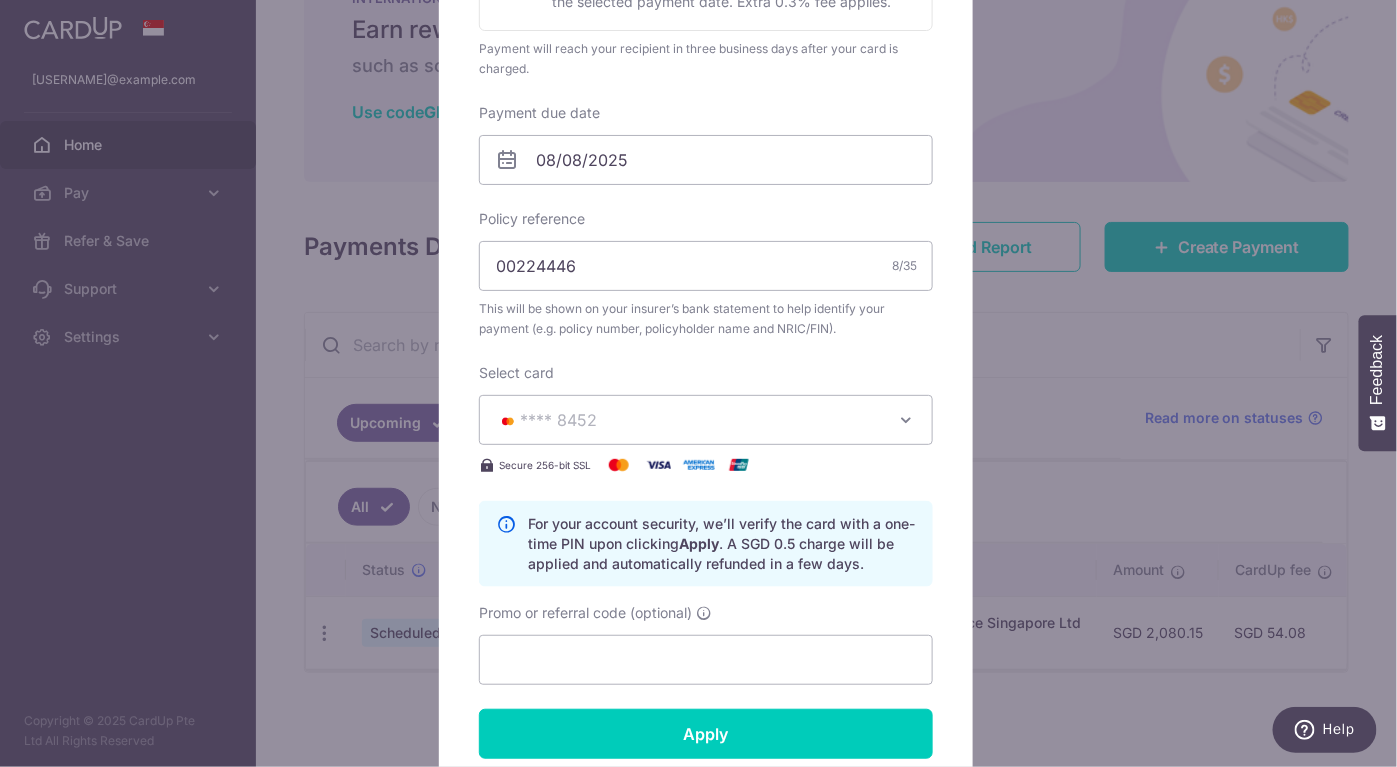 click on "For your account security, we’ll verify the card with a one-time PIN upon clicking  Apply . A SGD 0.5 charge will be applied and automatically refunded in a few days." at bounding box center [722, 544] 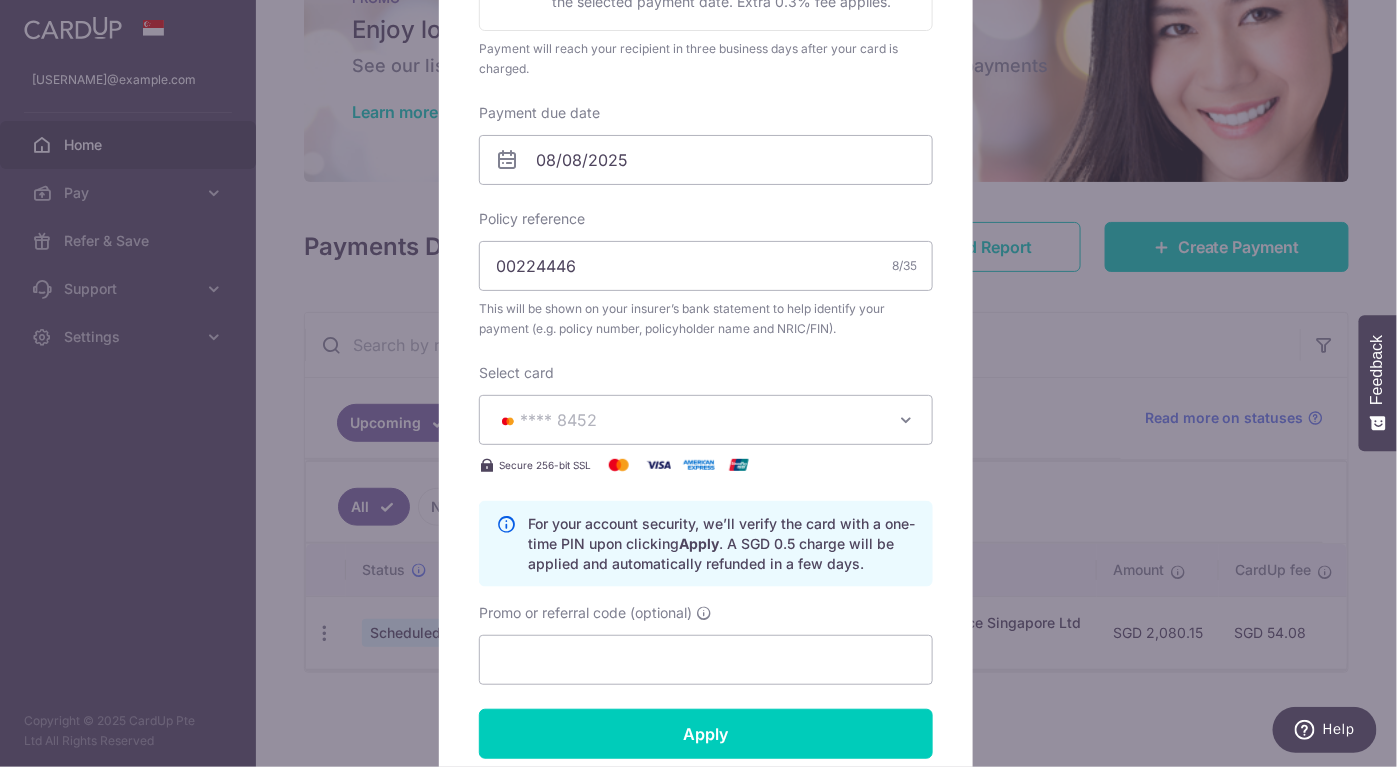 click on "**** 8452" at bounding box center [688, 420] 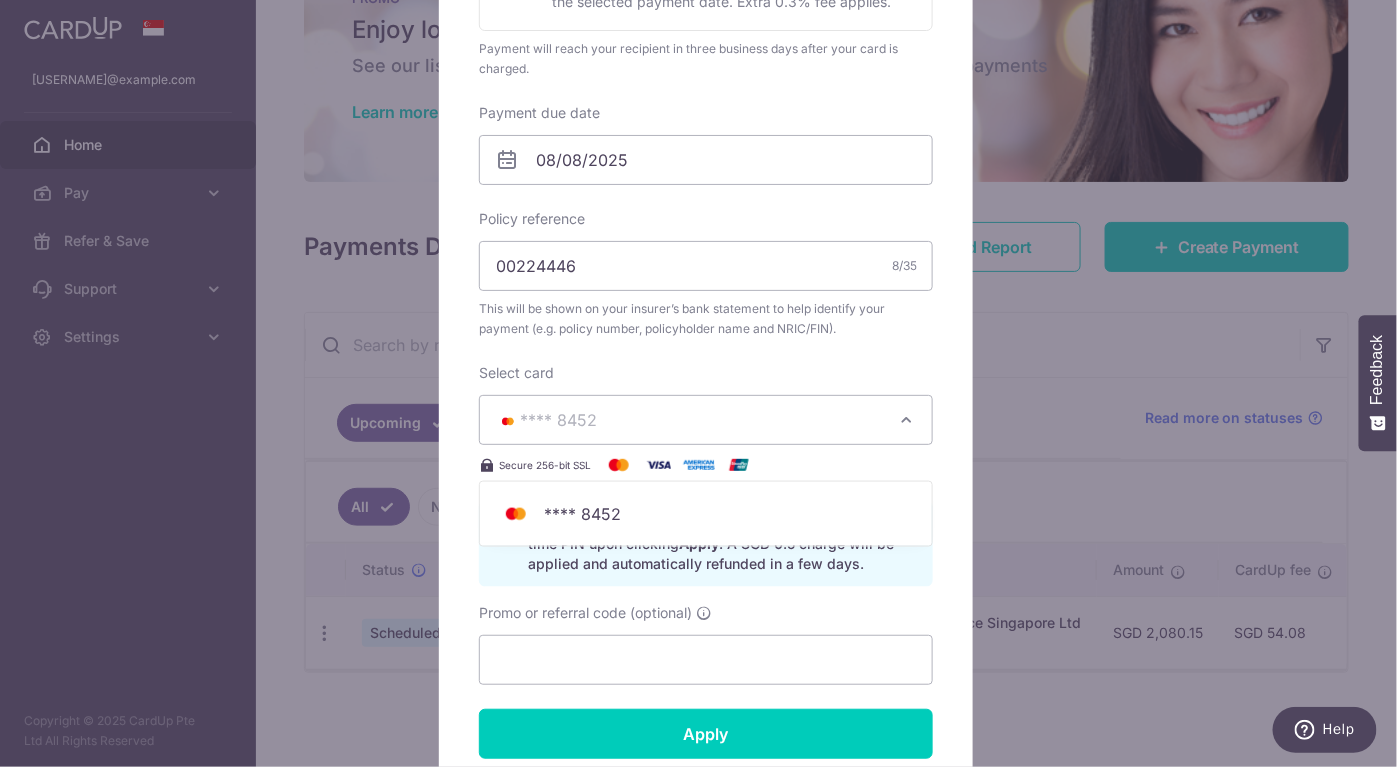 click on "**** 8452" at bounding box center (688, 420) 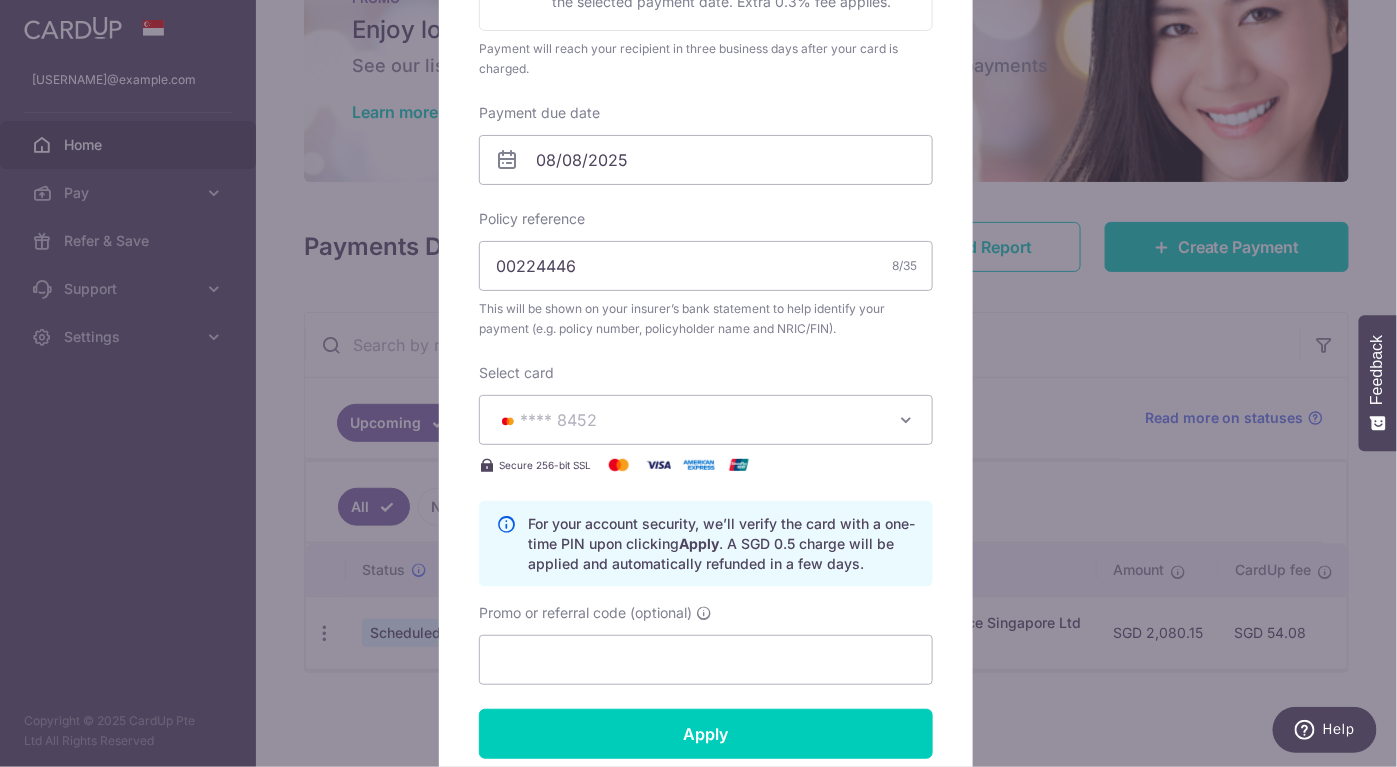click on "**** 8452" at bounding box center (688, 420) 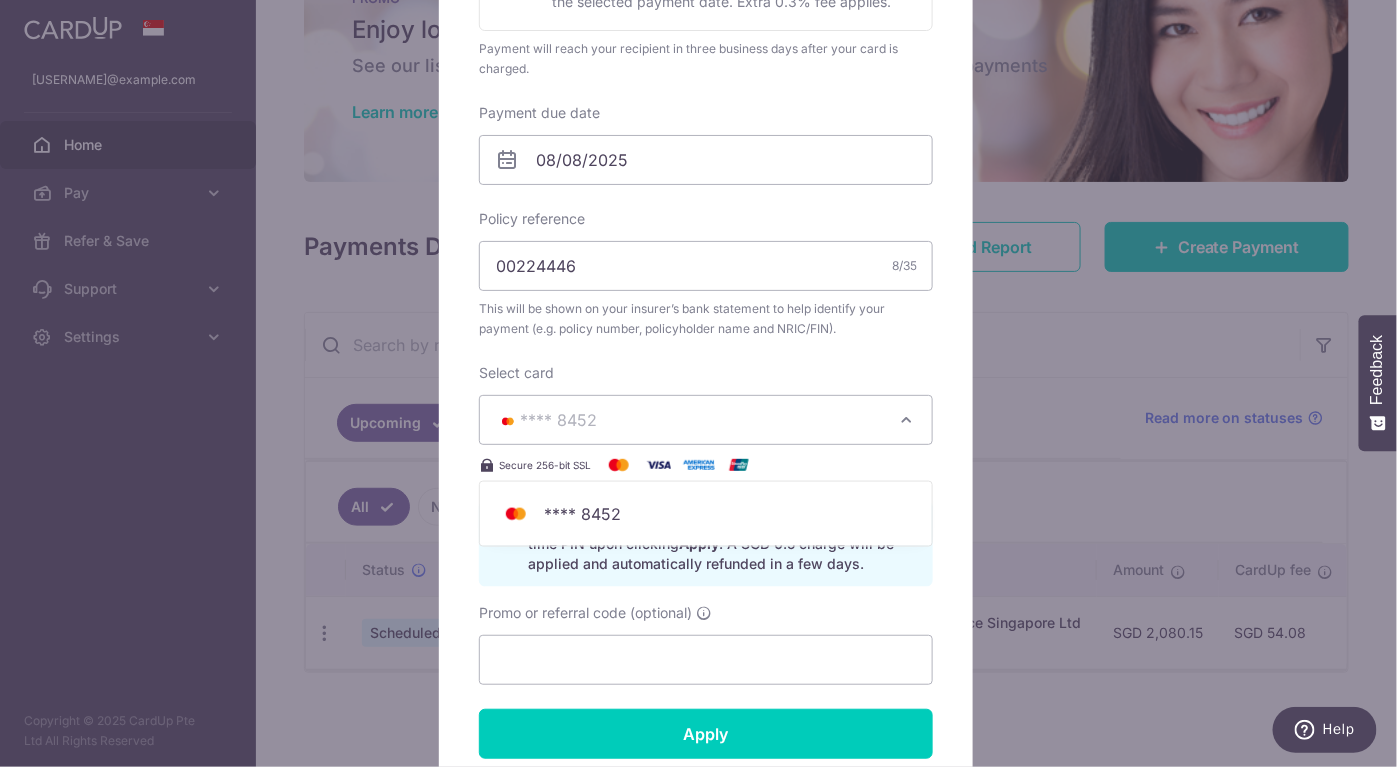 click on "Edit payment
By clicking apply,  you will make changes to all   payments to  Tokio Marine Life Insurance Singapore Ltd  scheduled from
.
By clicking below, you confirm you are editing this payment to  Tokio Marine Life Insurance Singapore Ltd  on
08/08/2025 ." at bounding box center (698, 383) 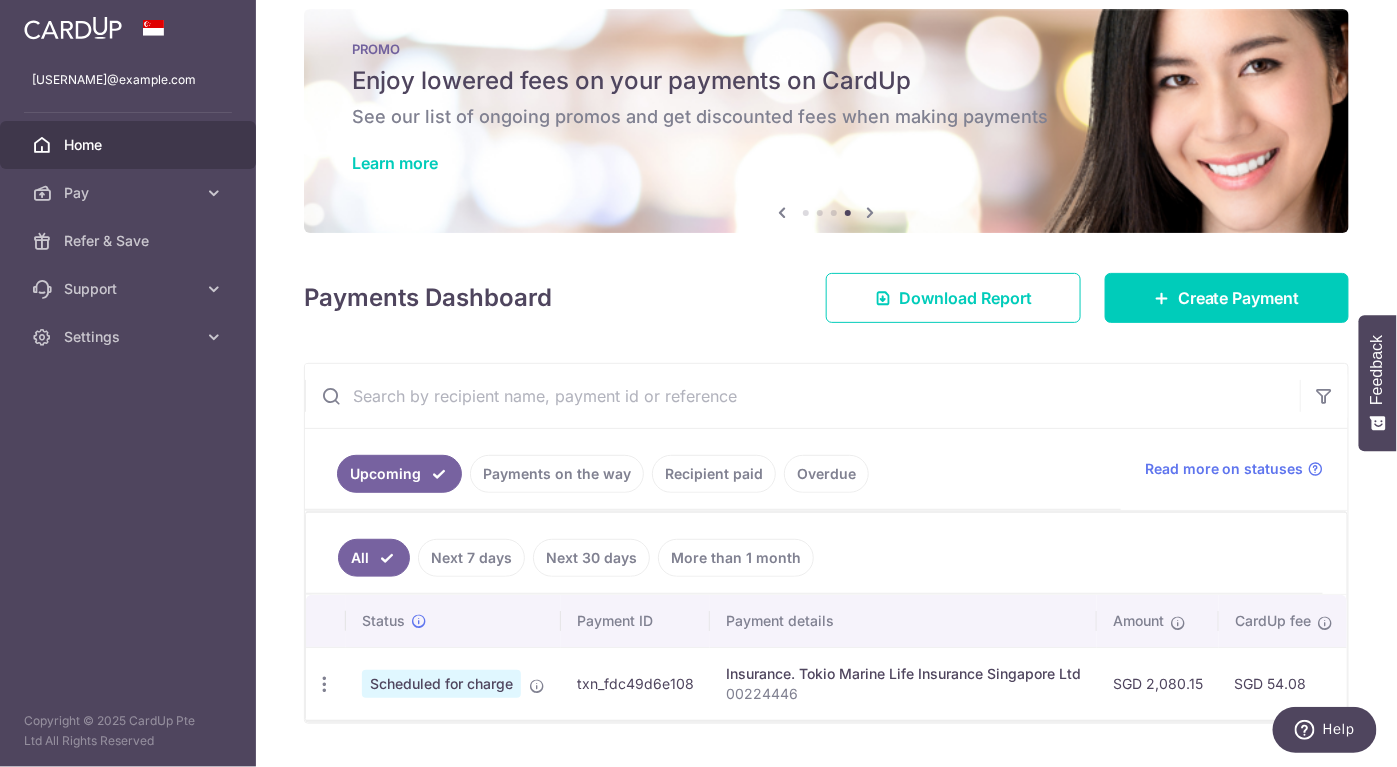 scroll, scrollTop: 0, scrollLeft: 0, axis: both 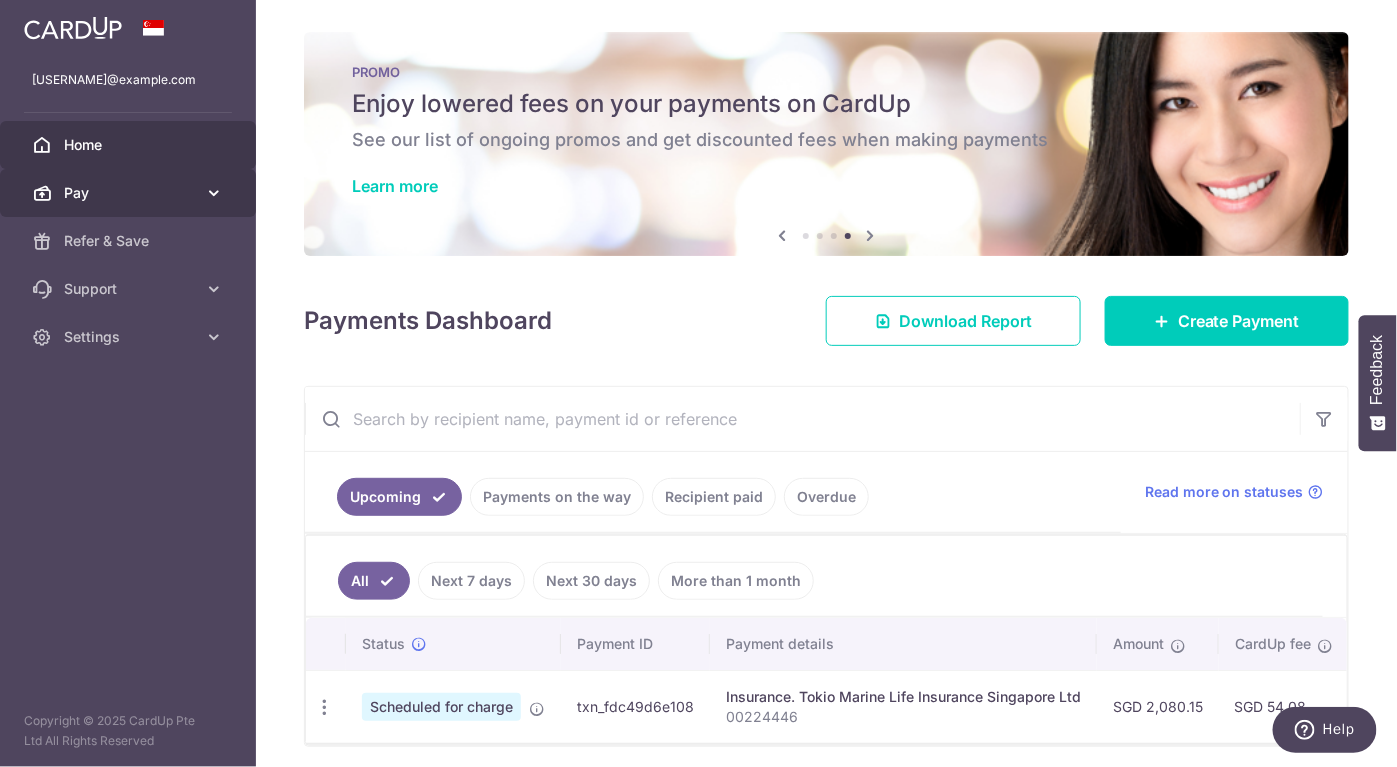 click at bounding box center [214, 193] 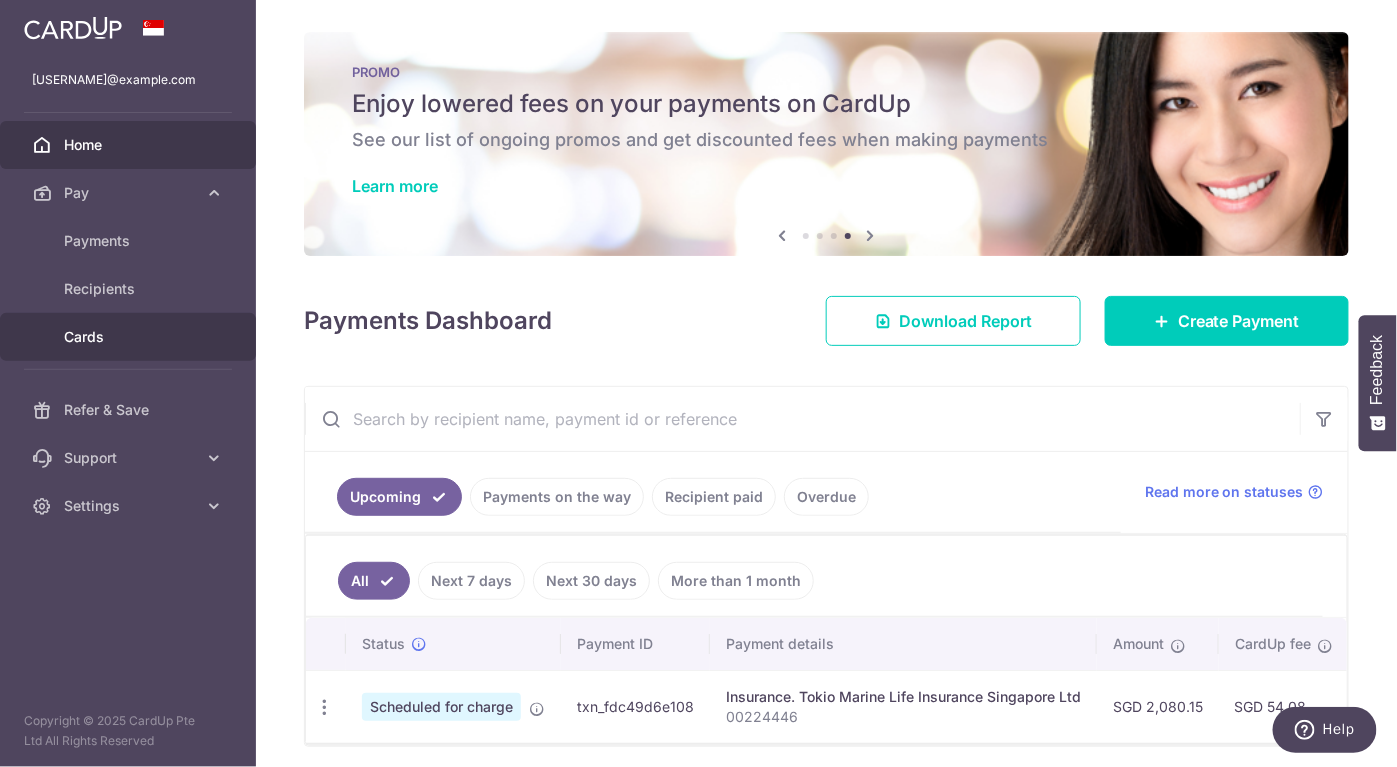 click on "Cards" at bounding box center [130, 337] 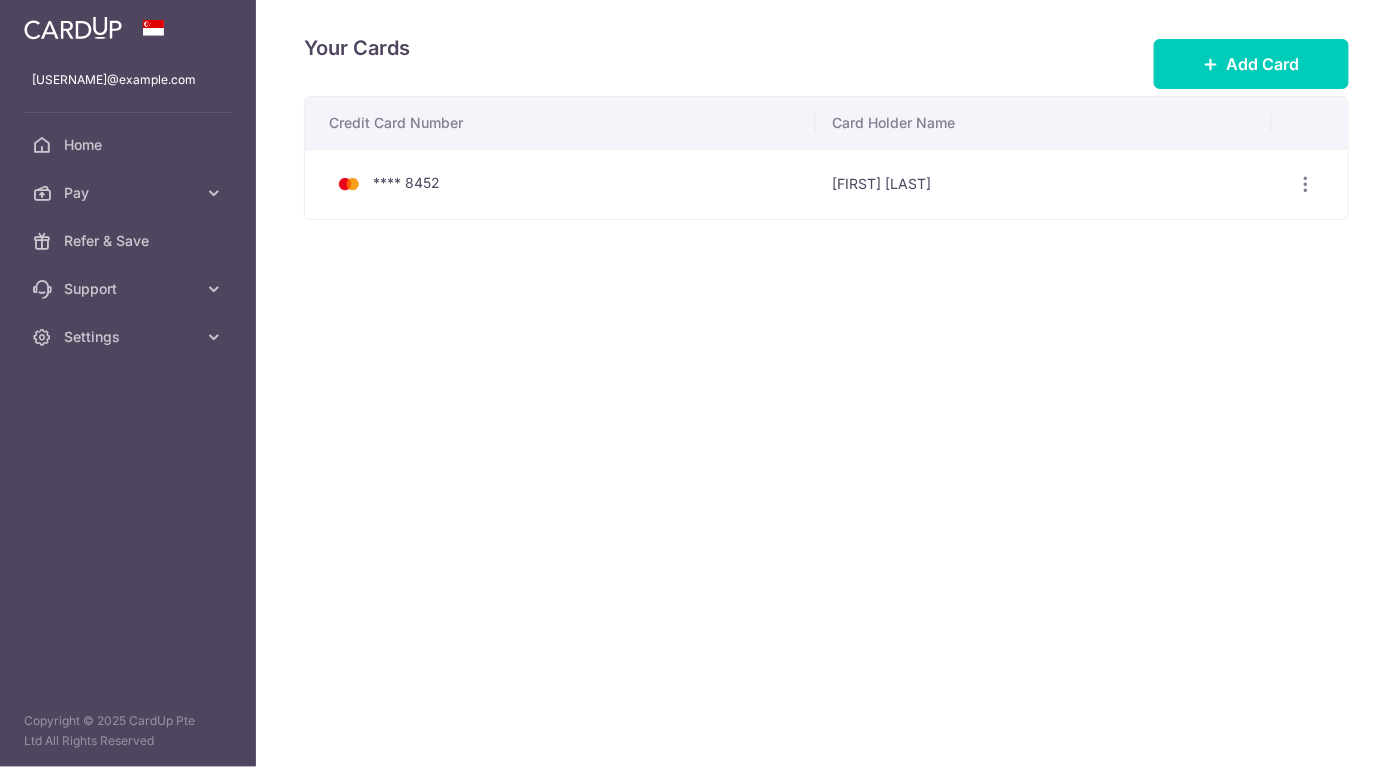 scroll, scrollTop: 0, scrollLeft: 0, axis: both 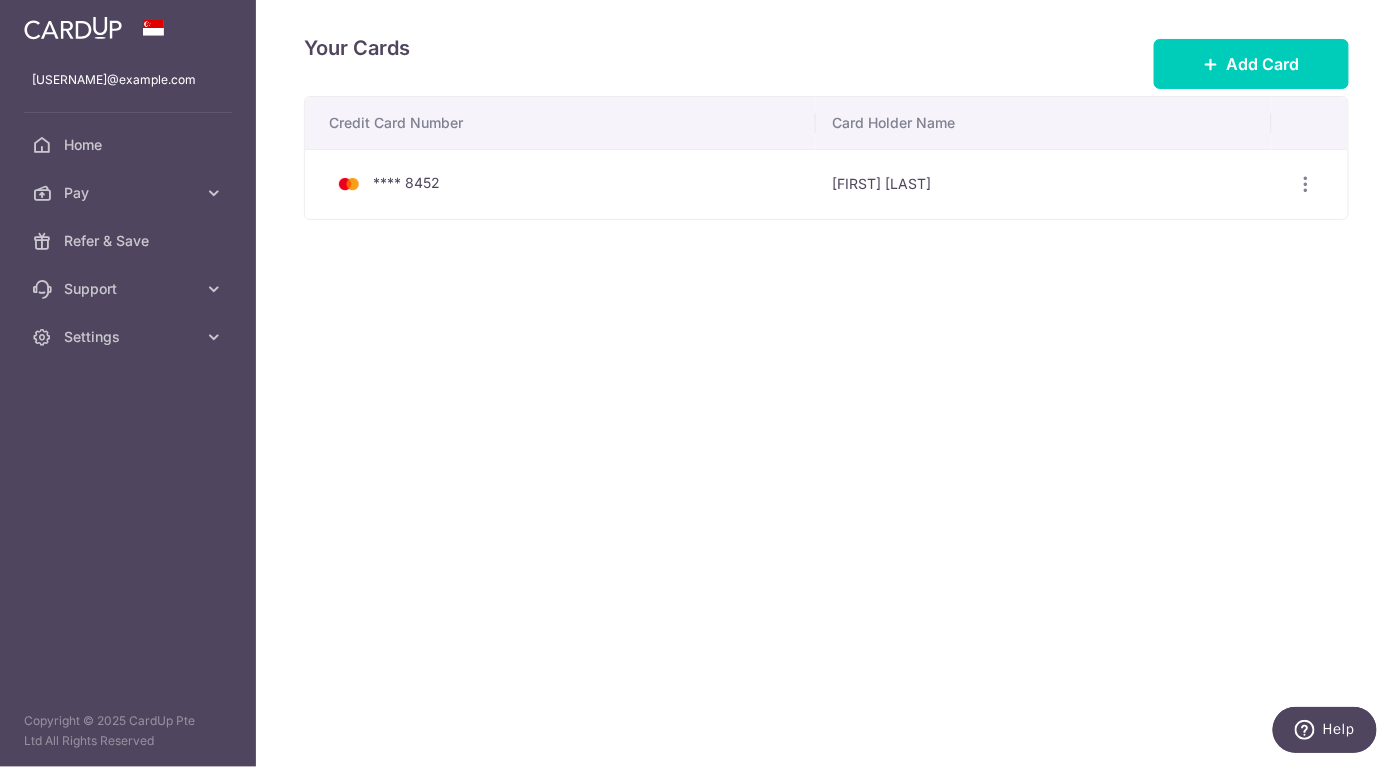 click on "View/Edit
Delete" at bounding box center [1310, 184] 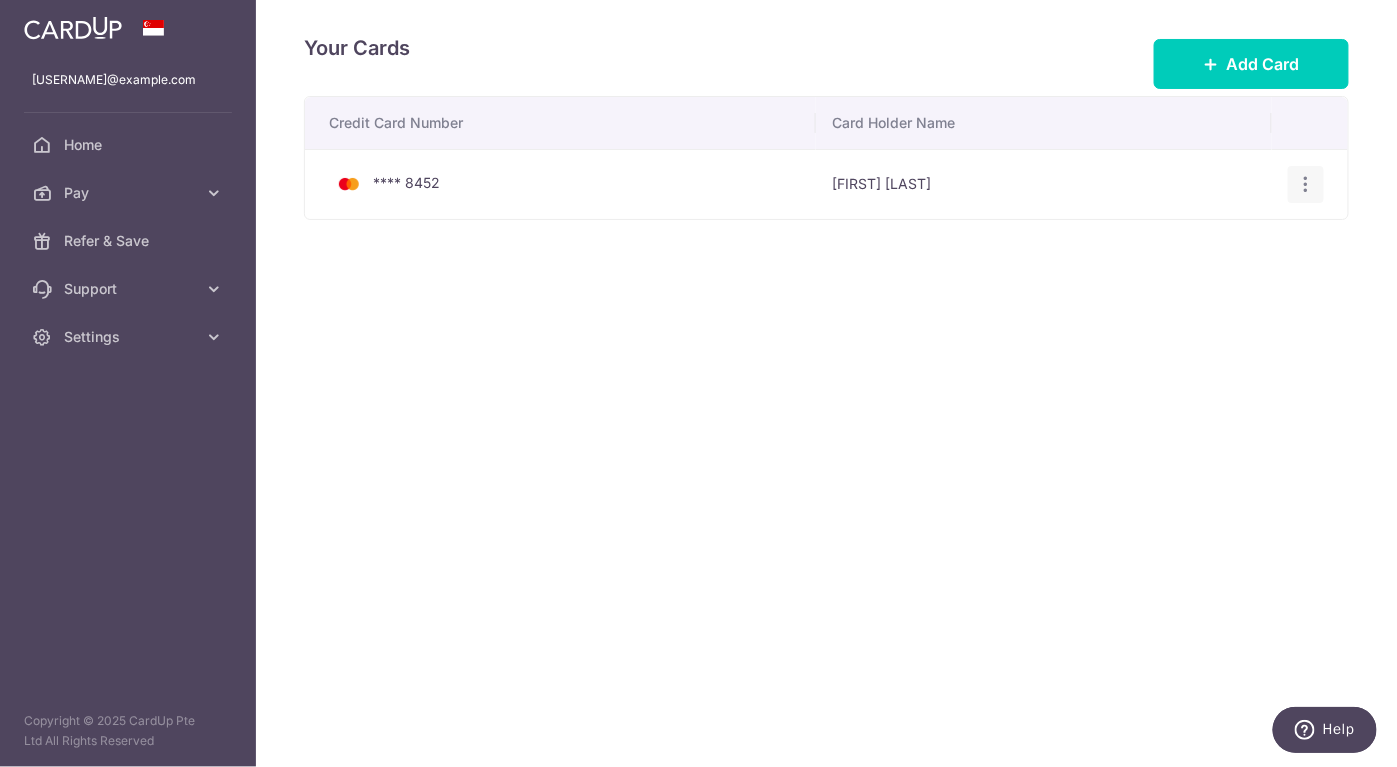 click at bounding box center (1306, 184) 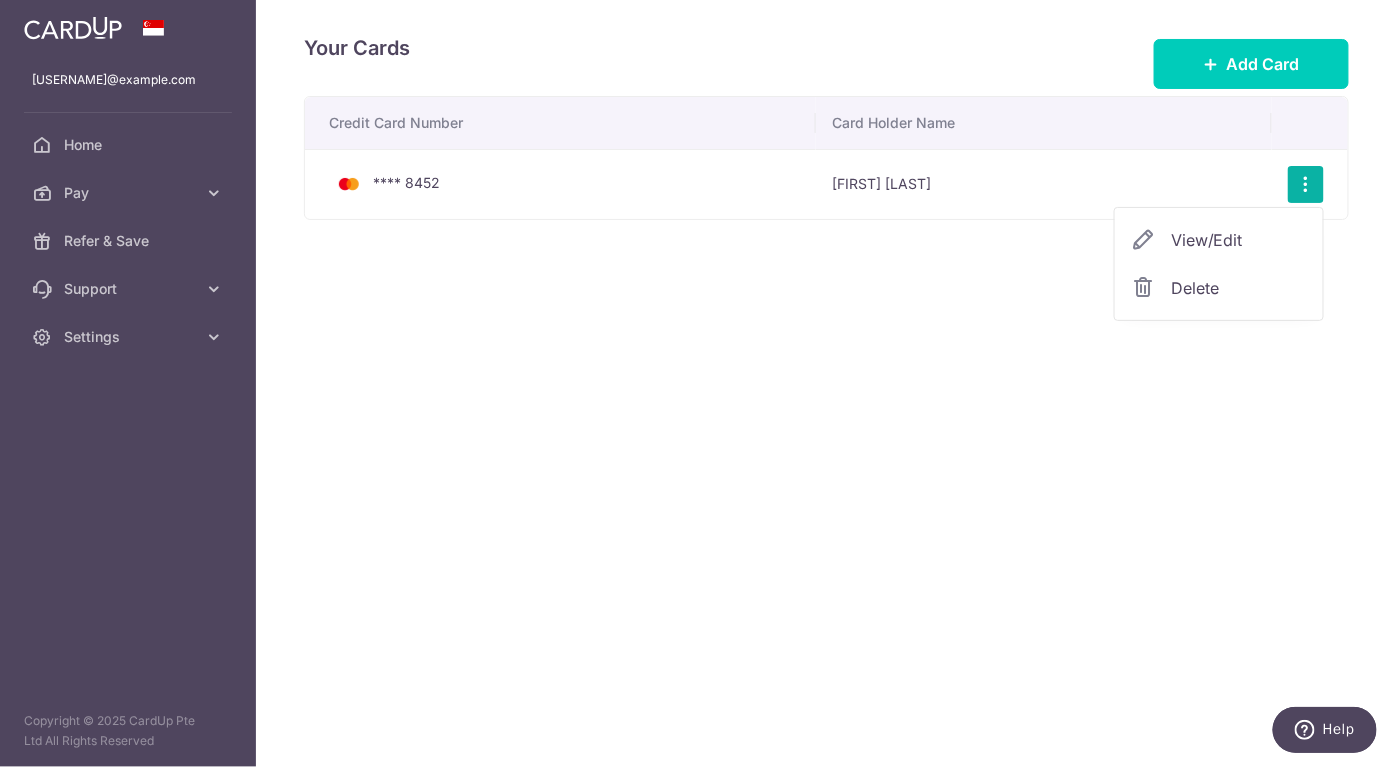 click on "View/Edit" at bounding box center [1239, 240] 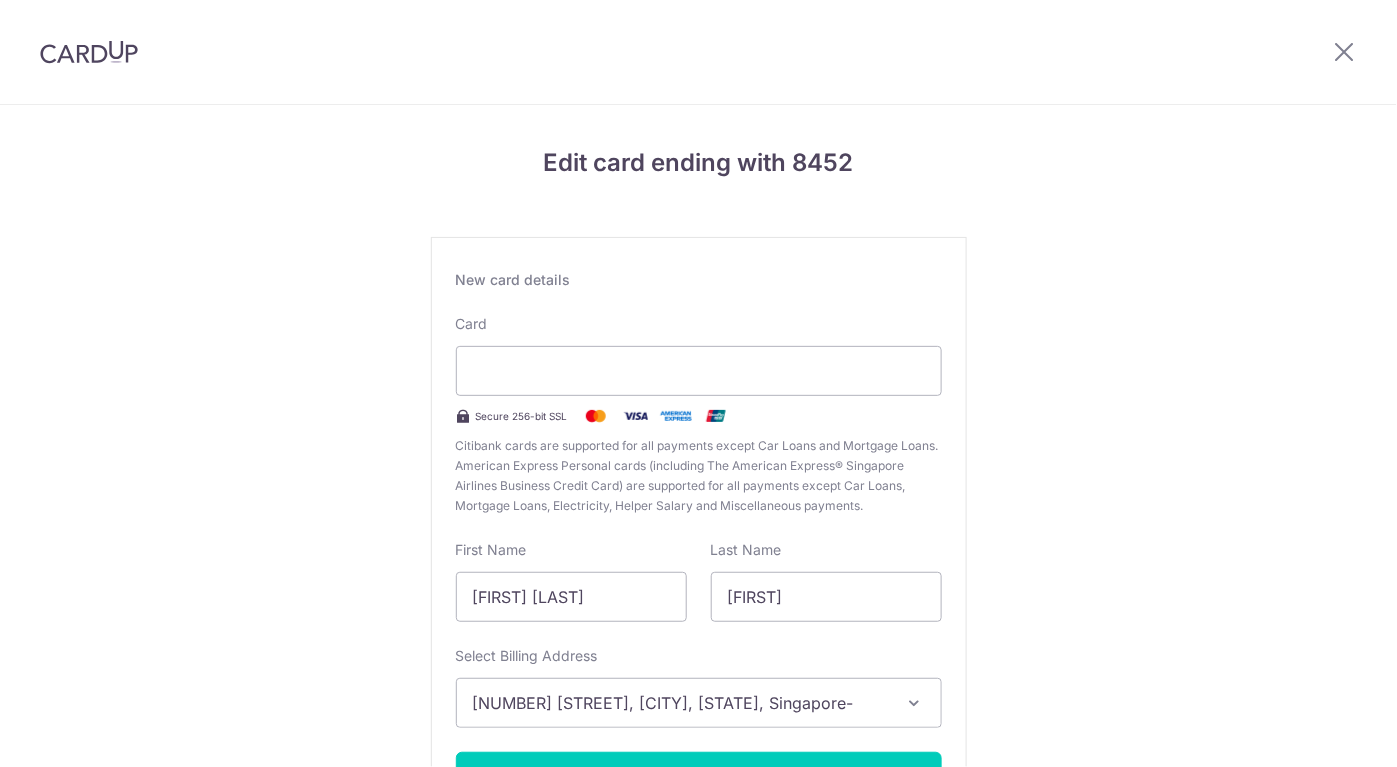 scroll, scrollTop: 0, scrollLeft: 0, axis: both 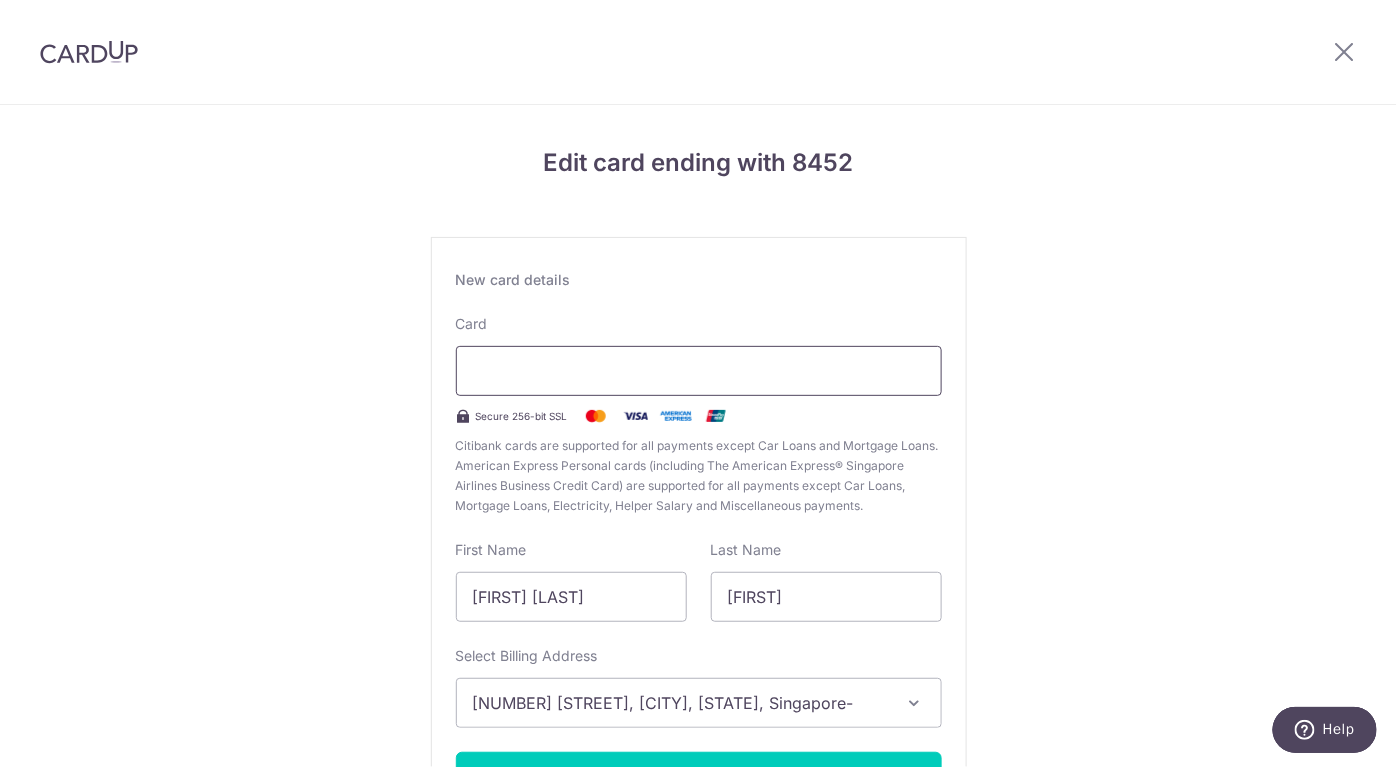 click at bounding box center [699, 371] 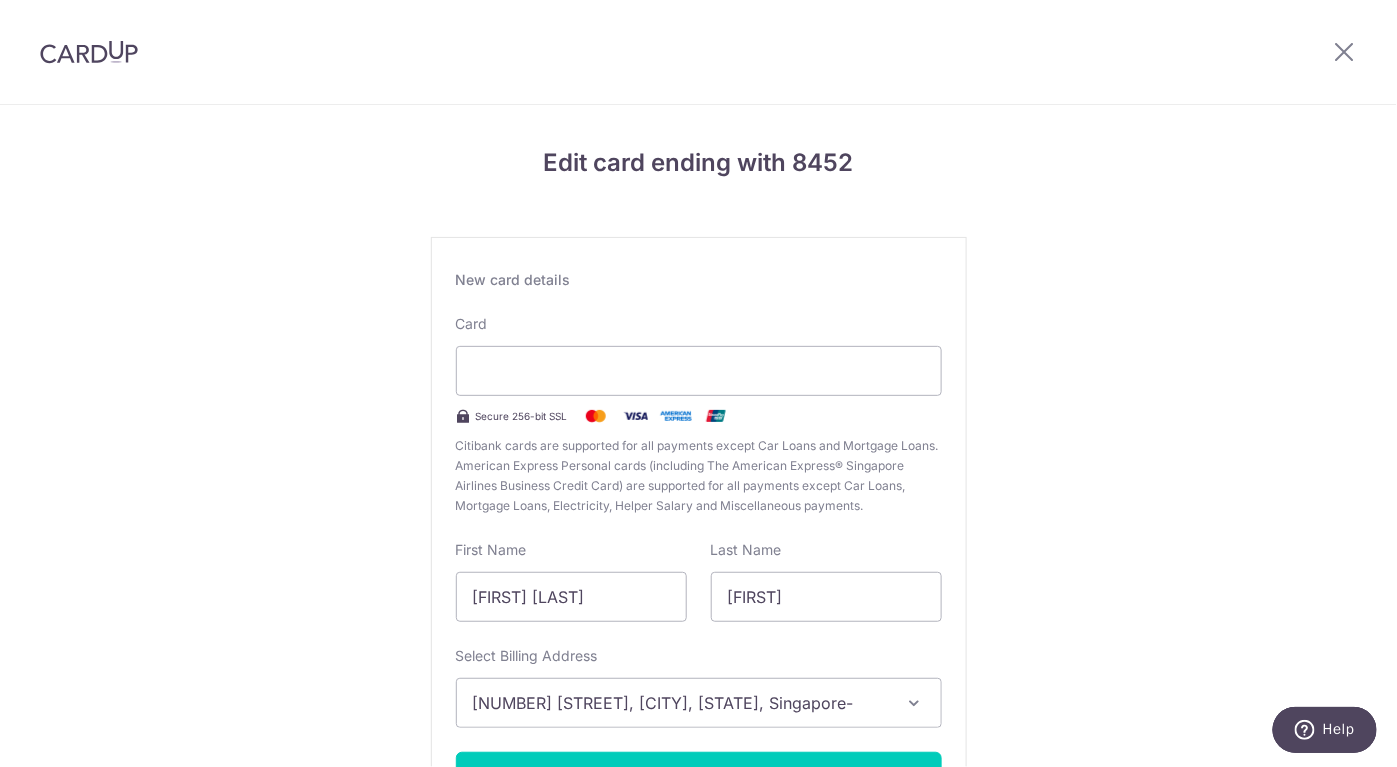 click on "Edit card ending with 8452
New card details
Card
Secure 256-bit SSL
Citibank cards are supported for all payments except Car Loans and Mortgage Loans. American Express Personal cards (including The American Express® Singapore Airlines Business Credit Card) are supported for all payments except Car Loans, Mortgage Loans, Electricity, Helper Salary and Miscellaneous payments.
First Name
Gor May Lee
Last Name
Joann
Select Billing Address
Add Billing Address" at bounding box center [698, 525] 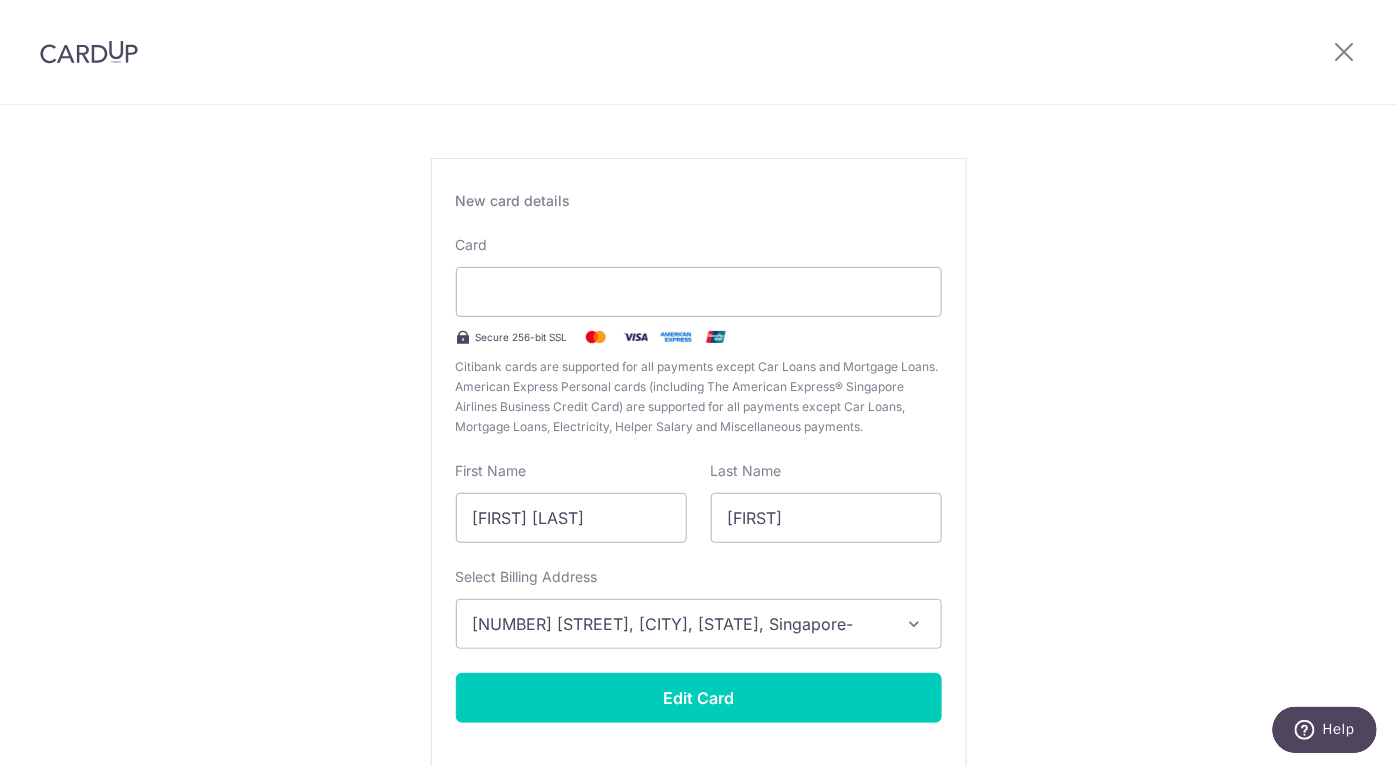 scroll, scrollTop: 175, scrollLeft: 0, axis: vertical 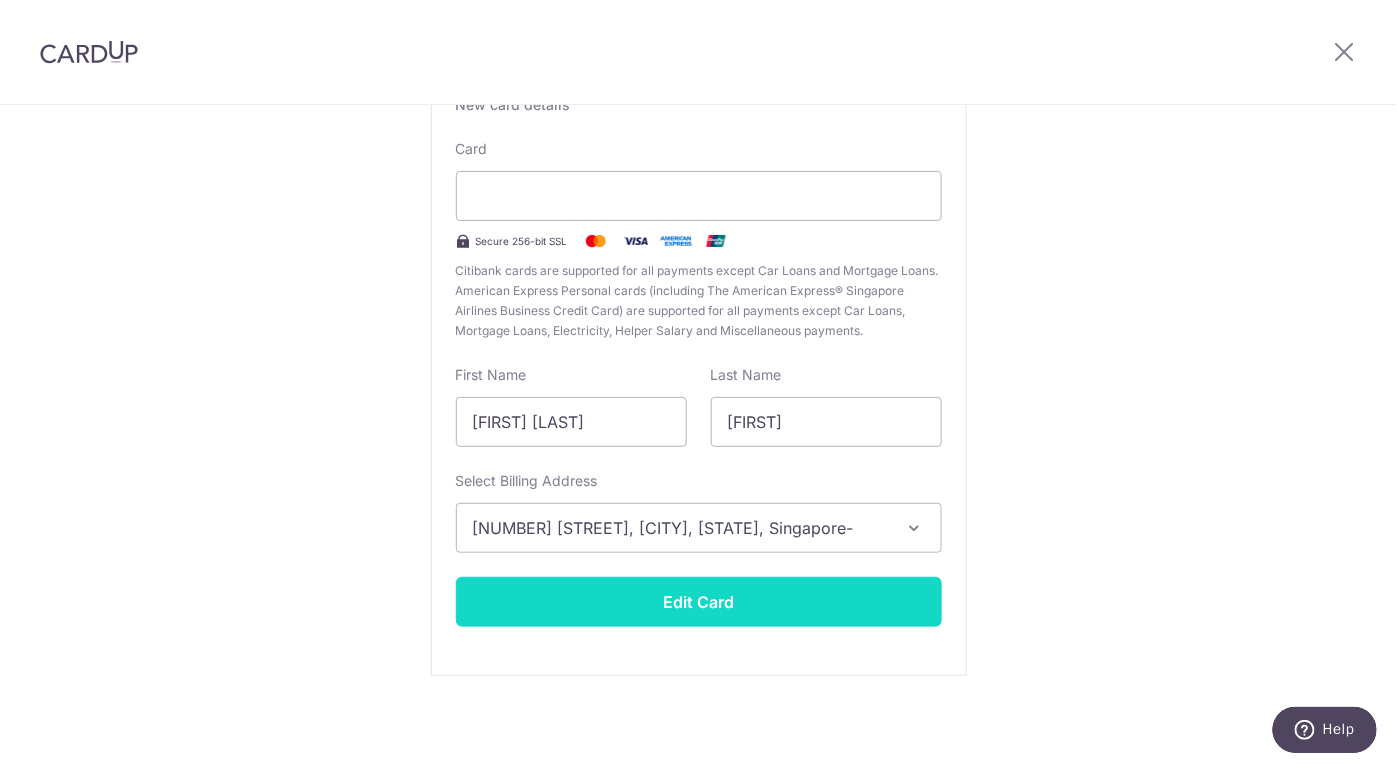 click on "Edit Card" at bounding box center (699, 602) 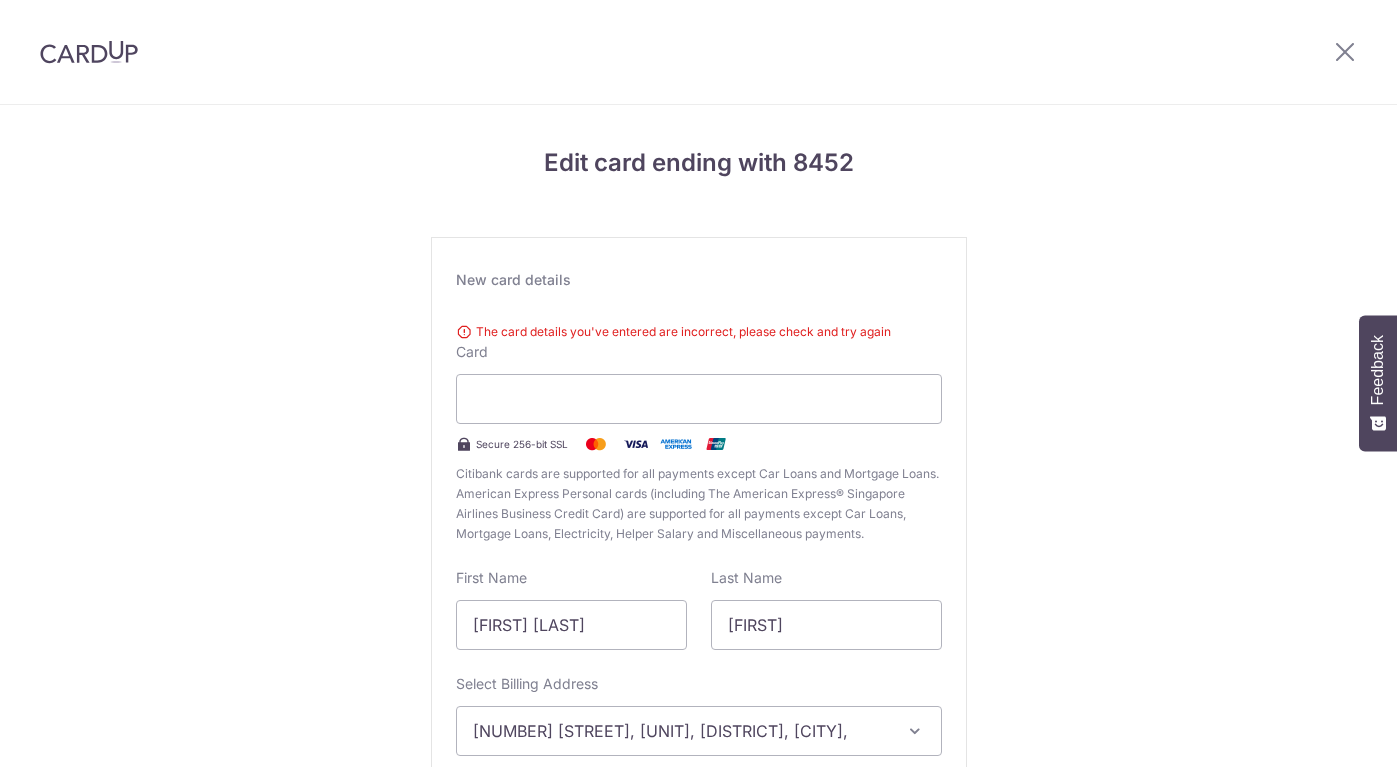 scroll, scrollTop: 0, scrollLeft: 0, axis: both 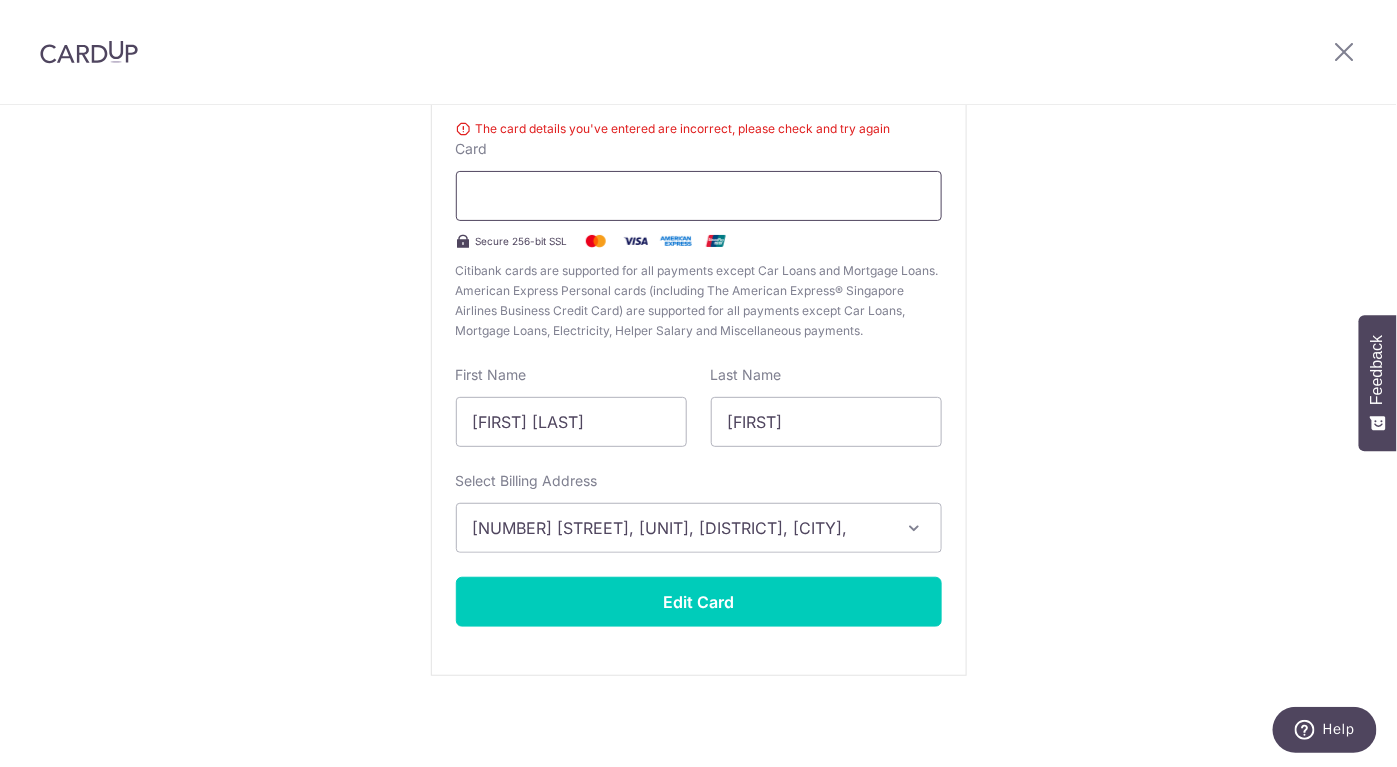 click at bounding box center [699, 196] 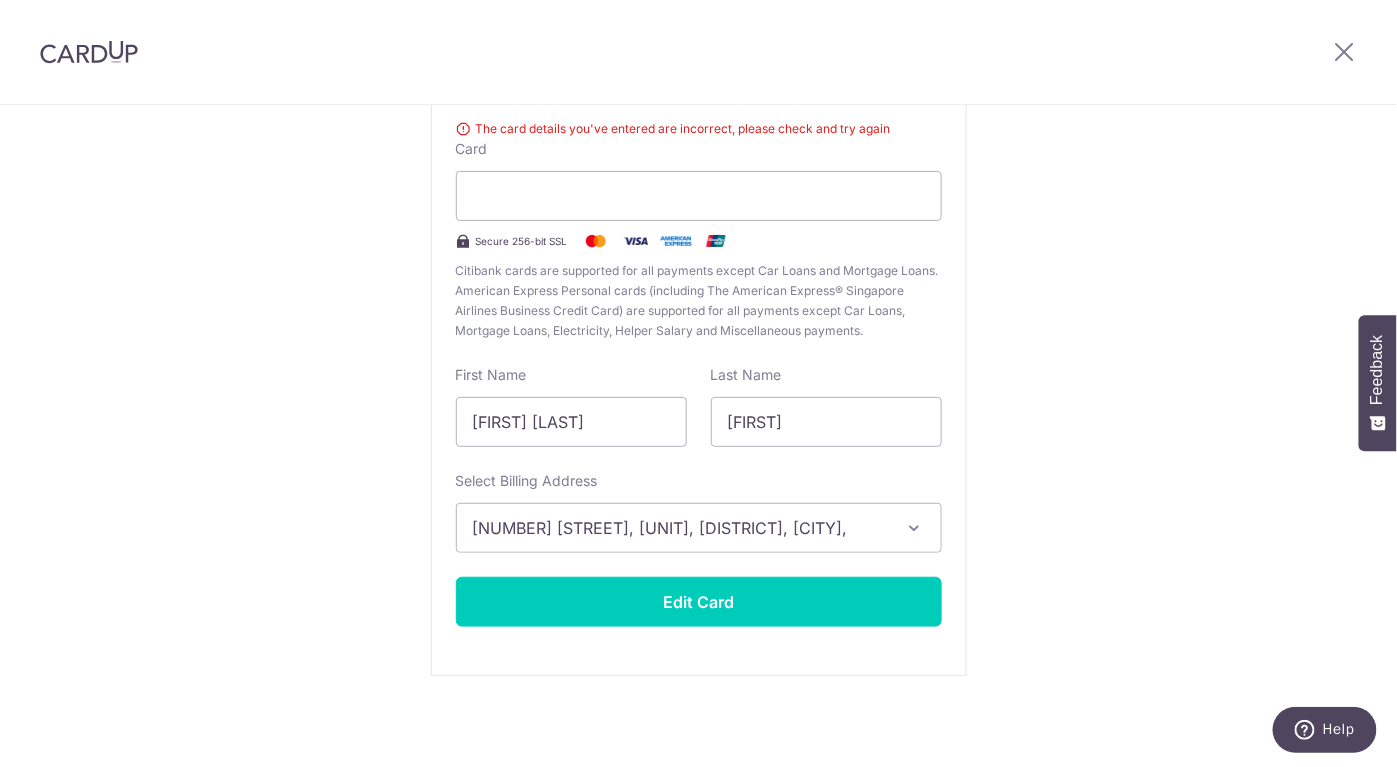 click at bounding box center [915, 528] 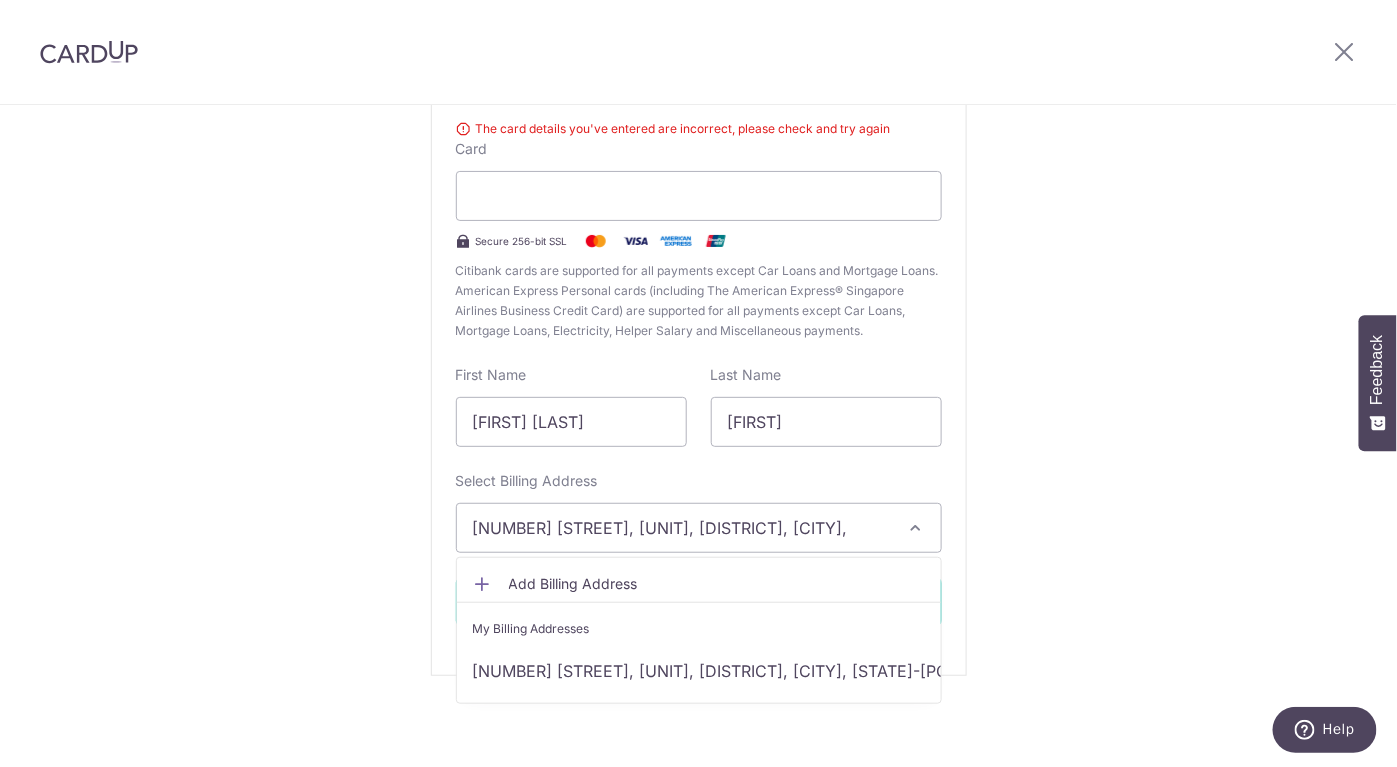 click at bounding box center (915, 528) 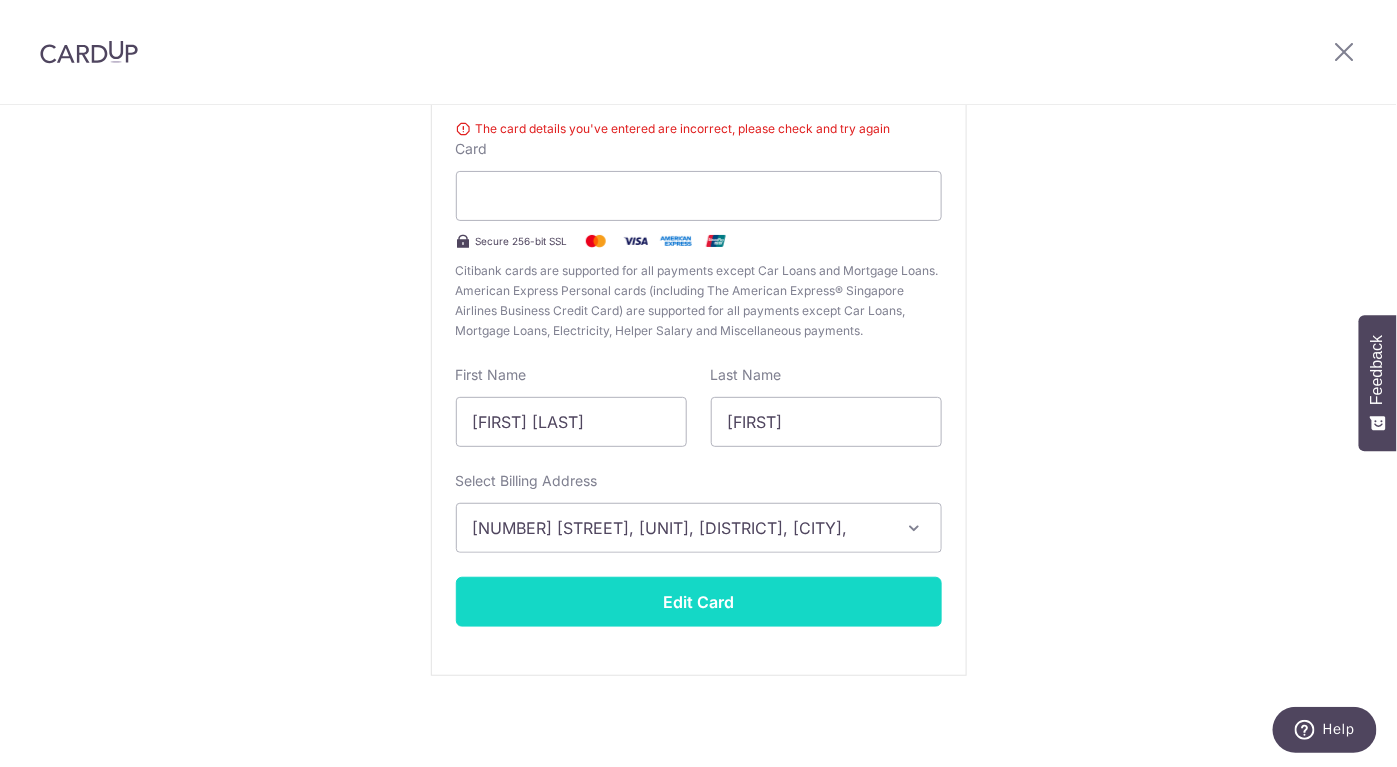 click on "Edit Card" at bounding box center (699, 602) 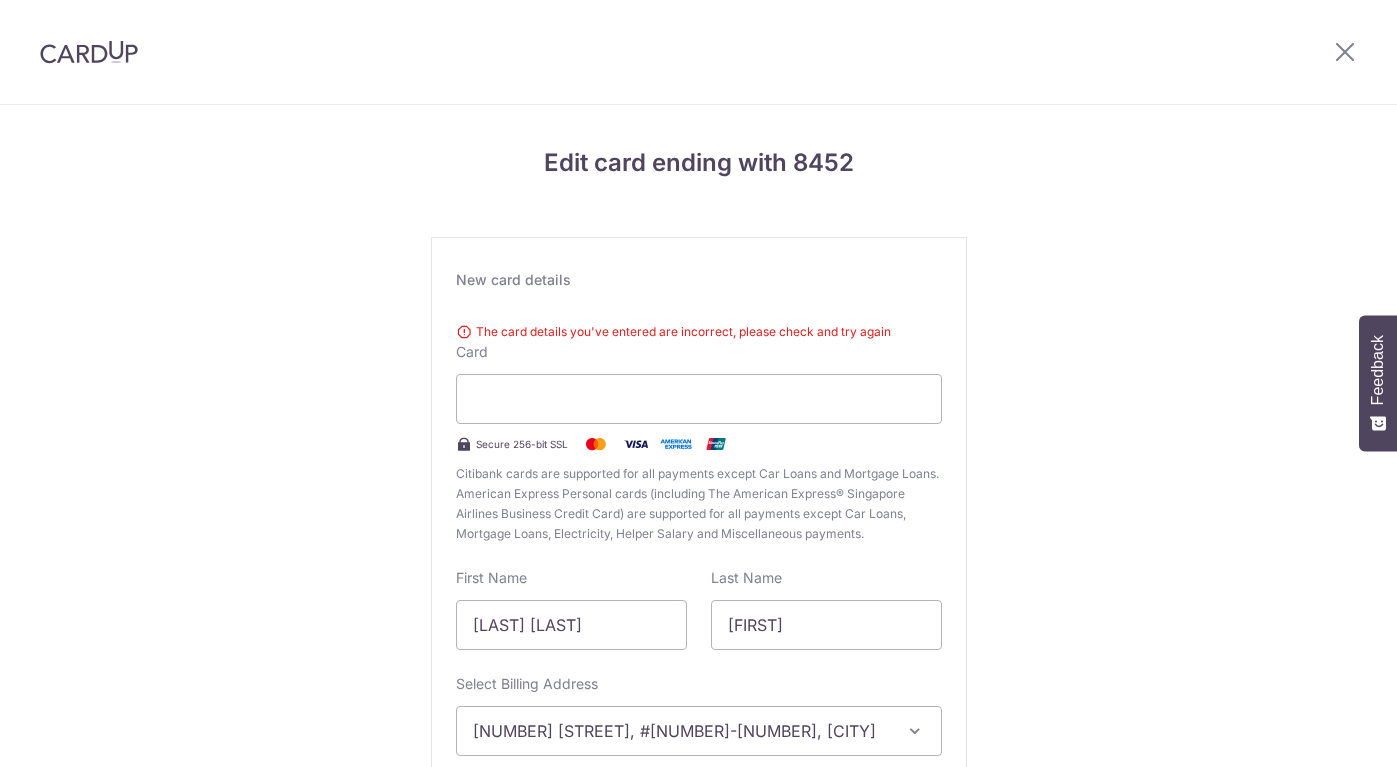 scroll, scrollTop: 0, scrollLeft: 0, axis: both 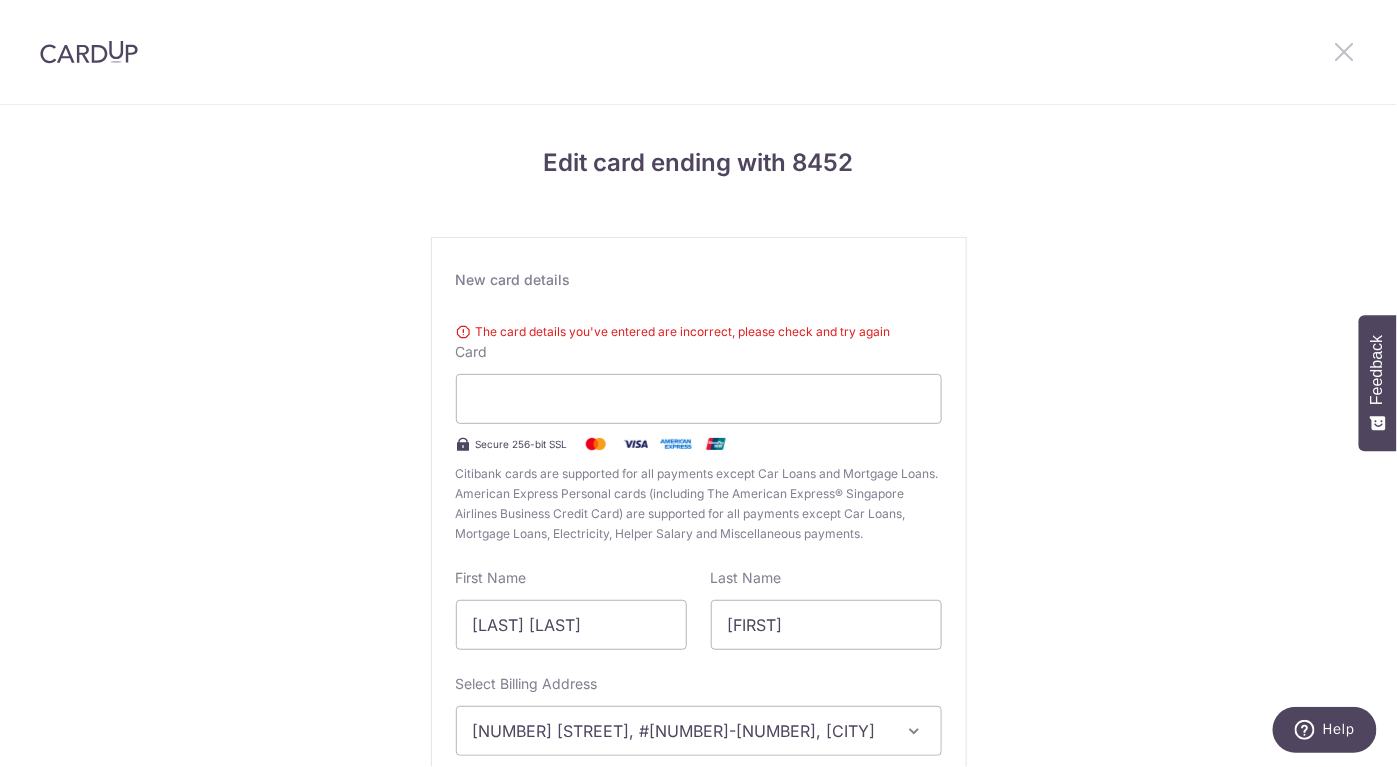 click at bounding box center (1345, 51) 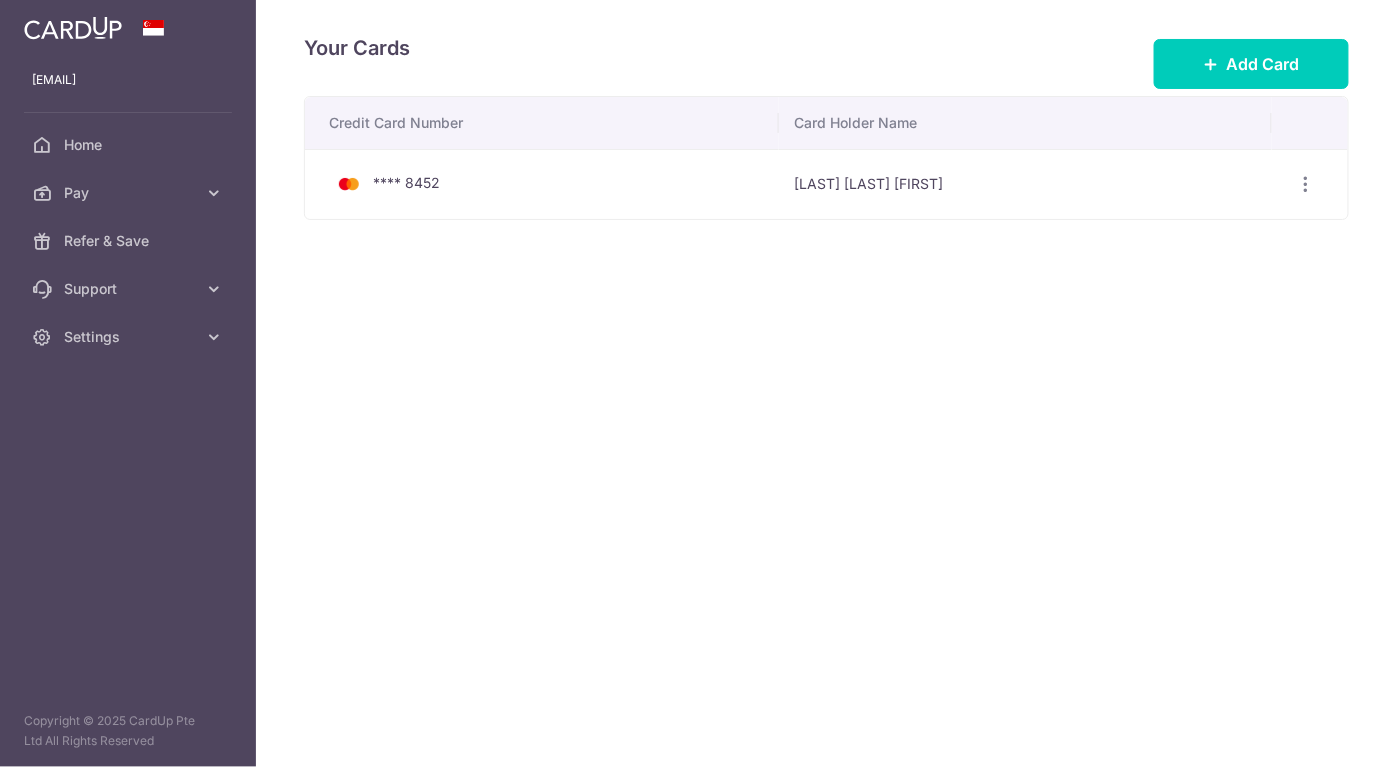 scroll, scrollTop: 0, scrollLeft: 0, axis: both 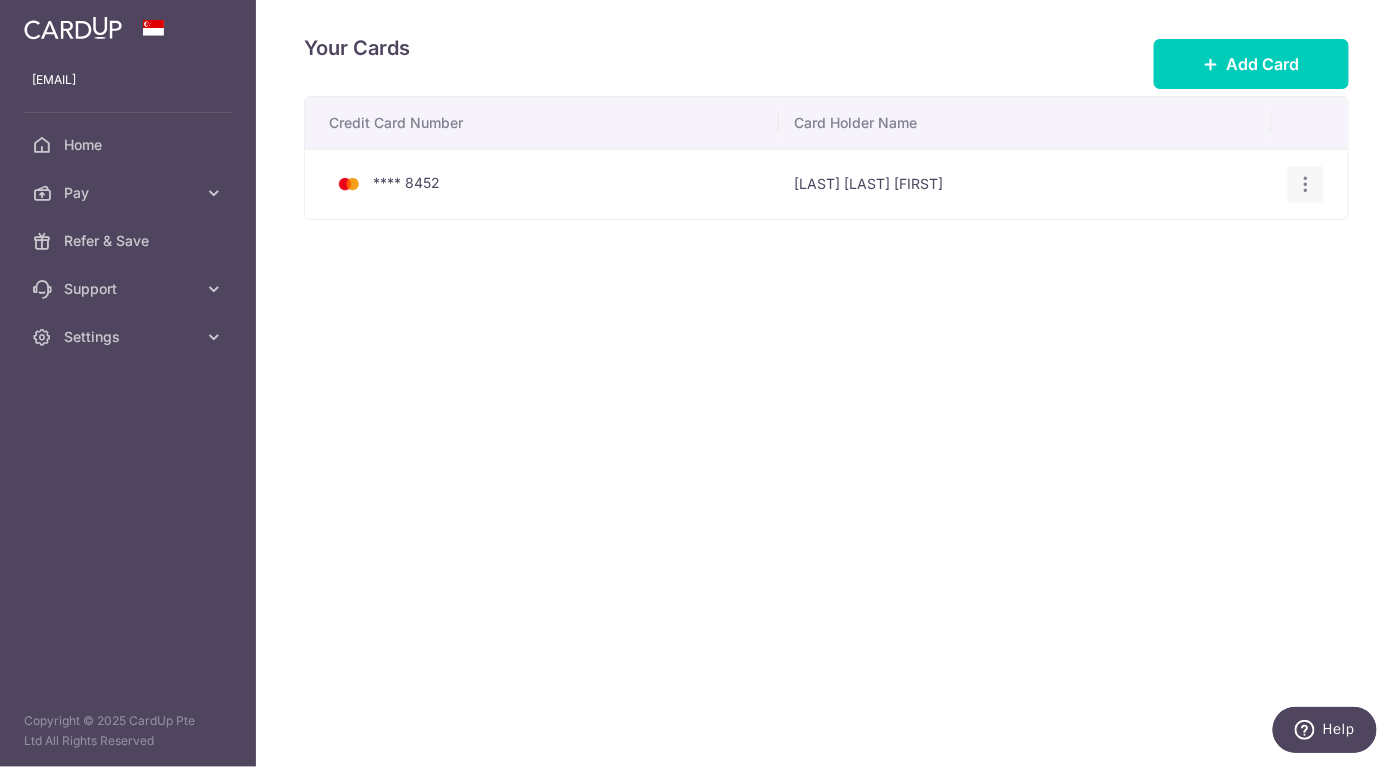 click at bounding box center (1306, 184) 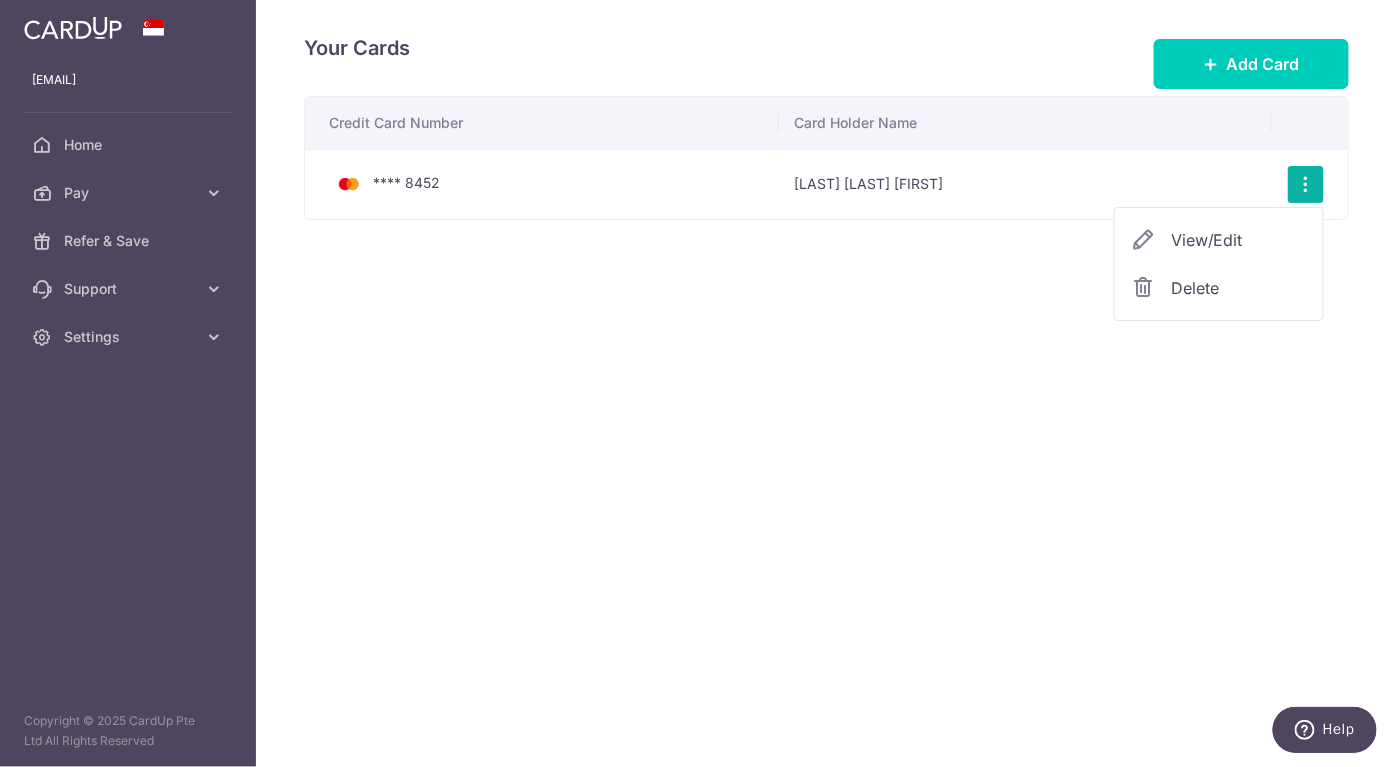 click on "Delete" at bounding box center [1239, 288] 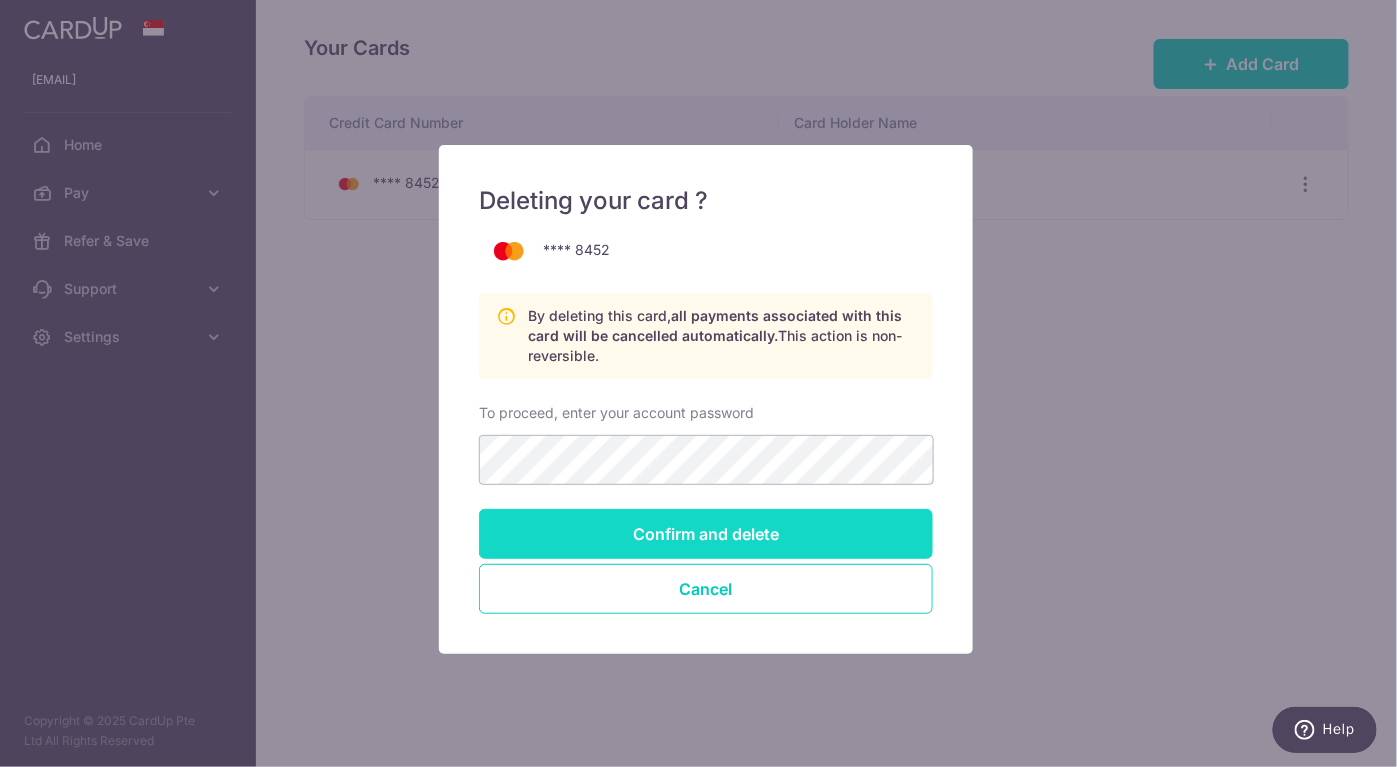 click on "Confirm and delete" at bounding box center [706, 534] 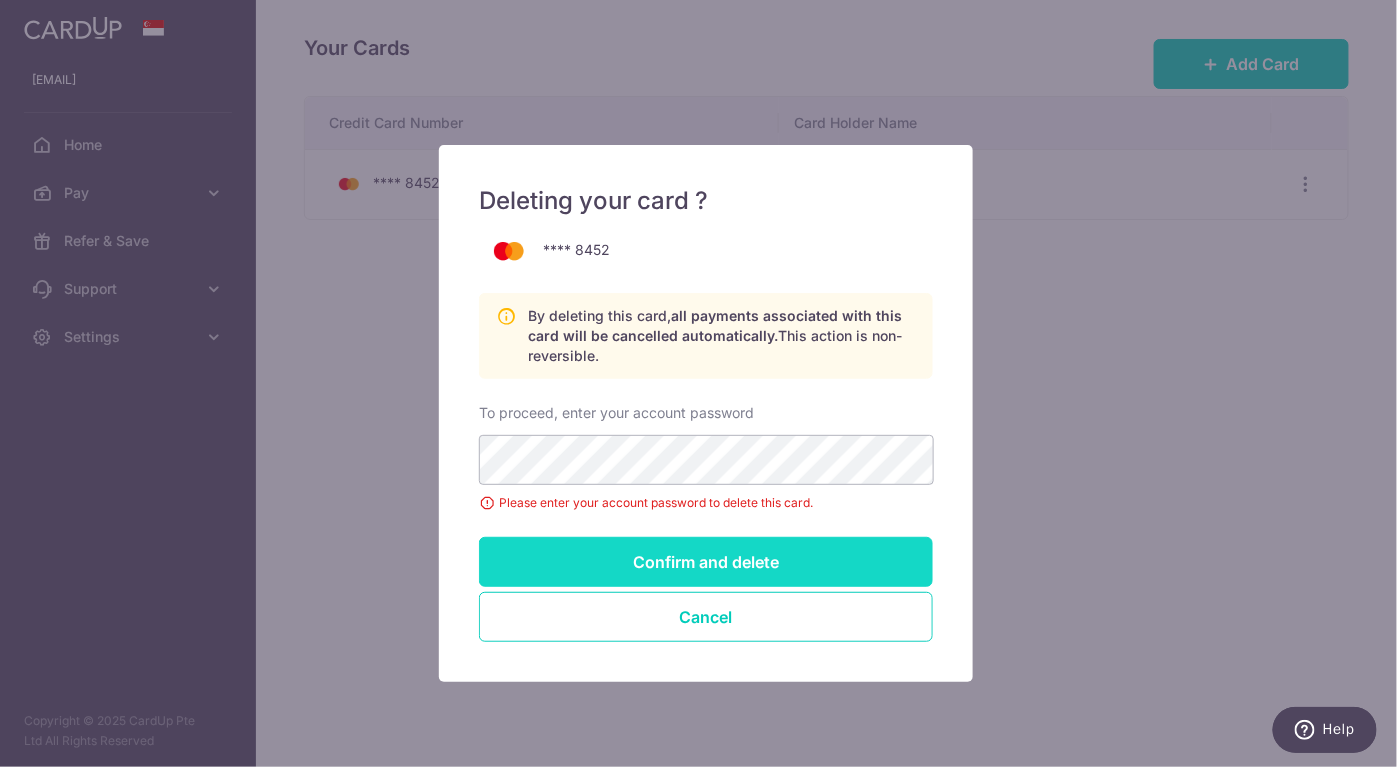 click on "Confirm and delete" at bounding box center [706, 562] 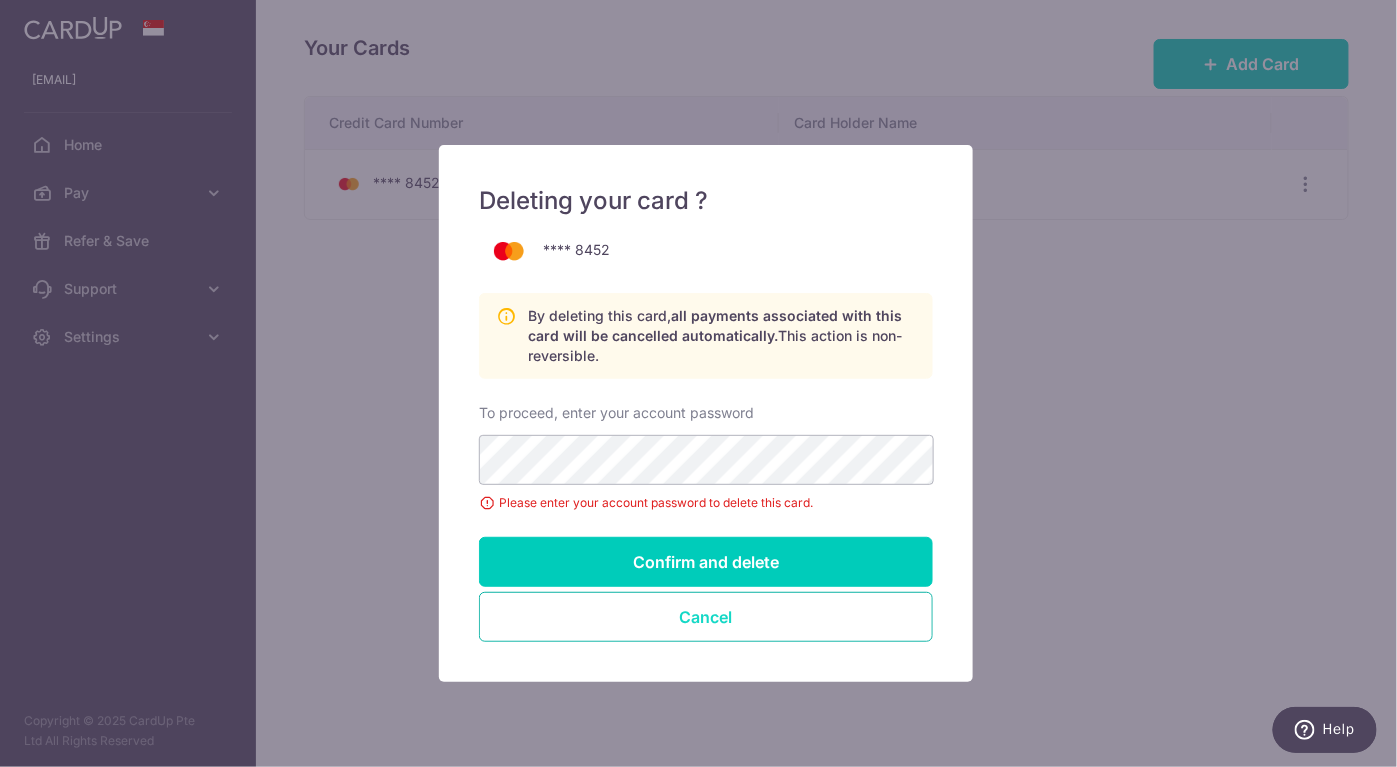 click on "Cancel" at bounding box center [706, 617] 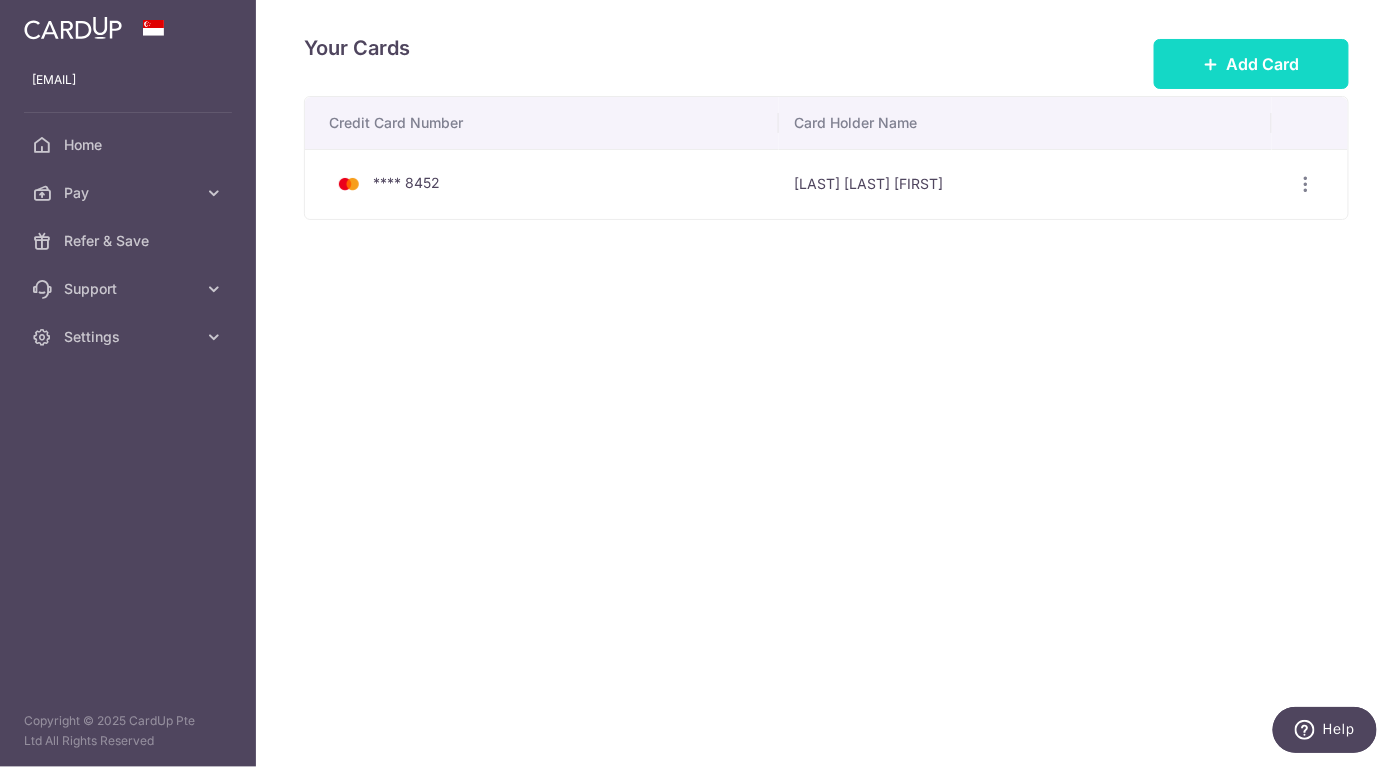 click on "Add Card" at bounding box center (1263, 64) 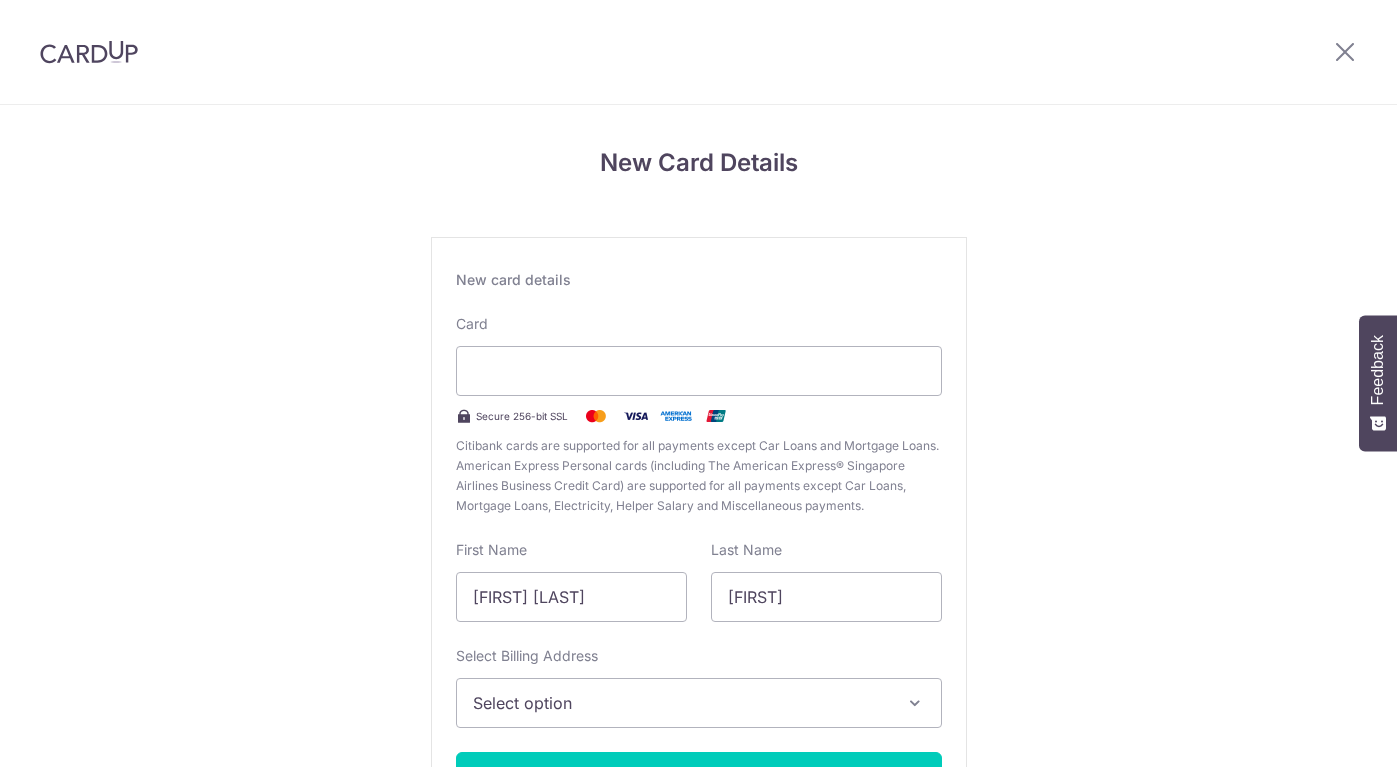 scroll, scrollTop: 0, scrollLeft: 0, axis: both 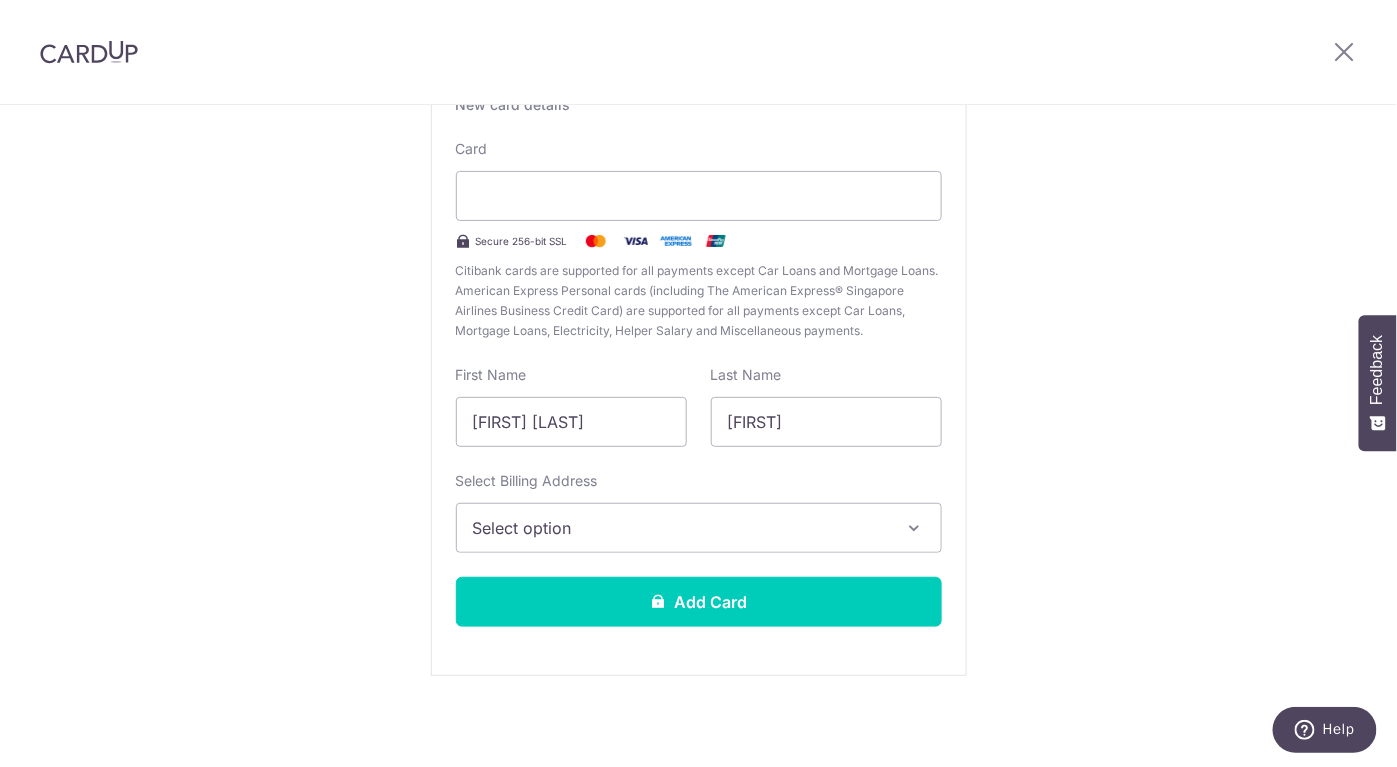 click on "Select option" at bounding box center (681, 528) 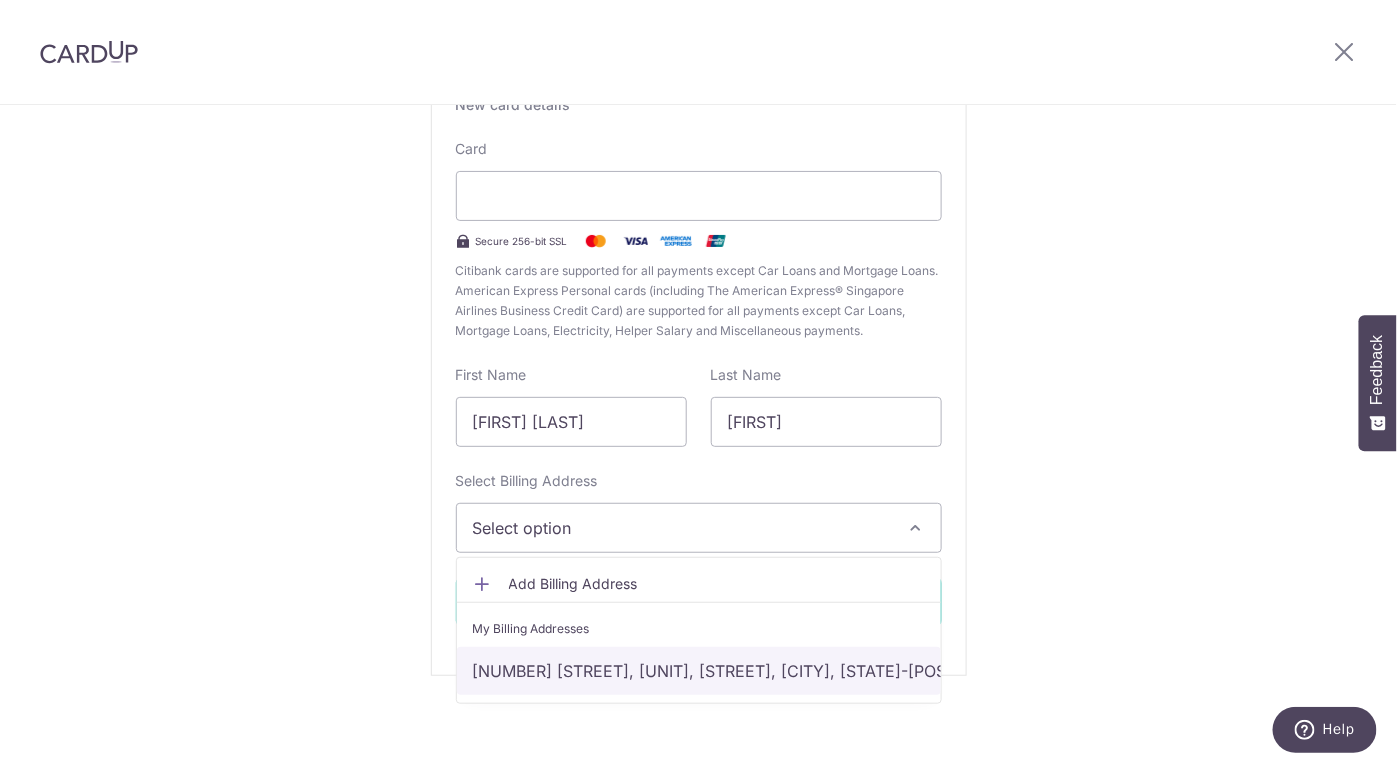 click on "[NUMBER] [STREET], [UNIT], [STREET], [CITY], [STATE]-[POSTAL_CODE]" at bounding box center (699, 671) 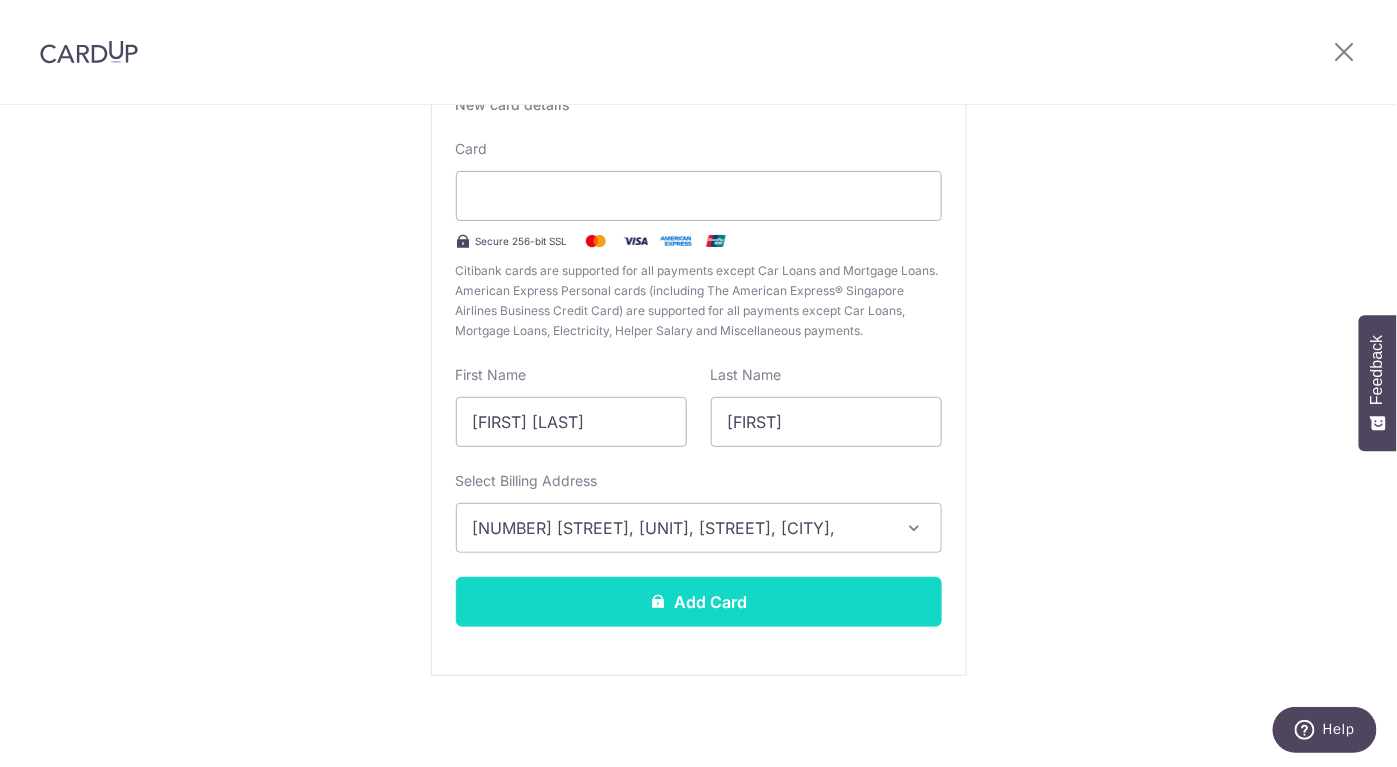 click on "Add Card" at bounding box center [699, 602] 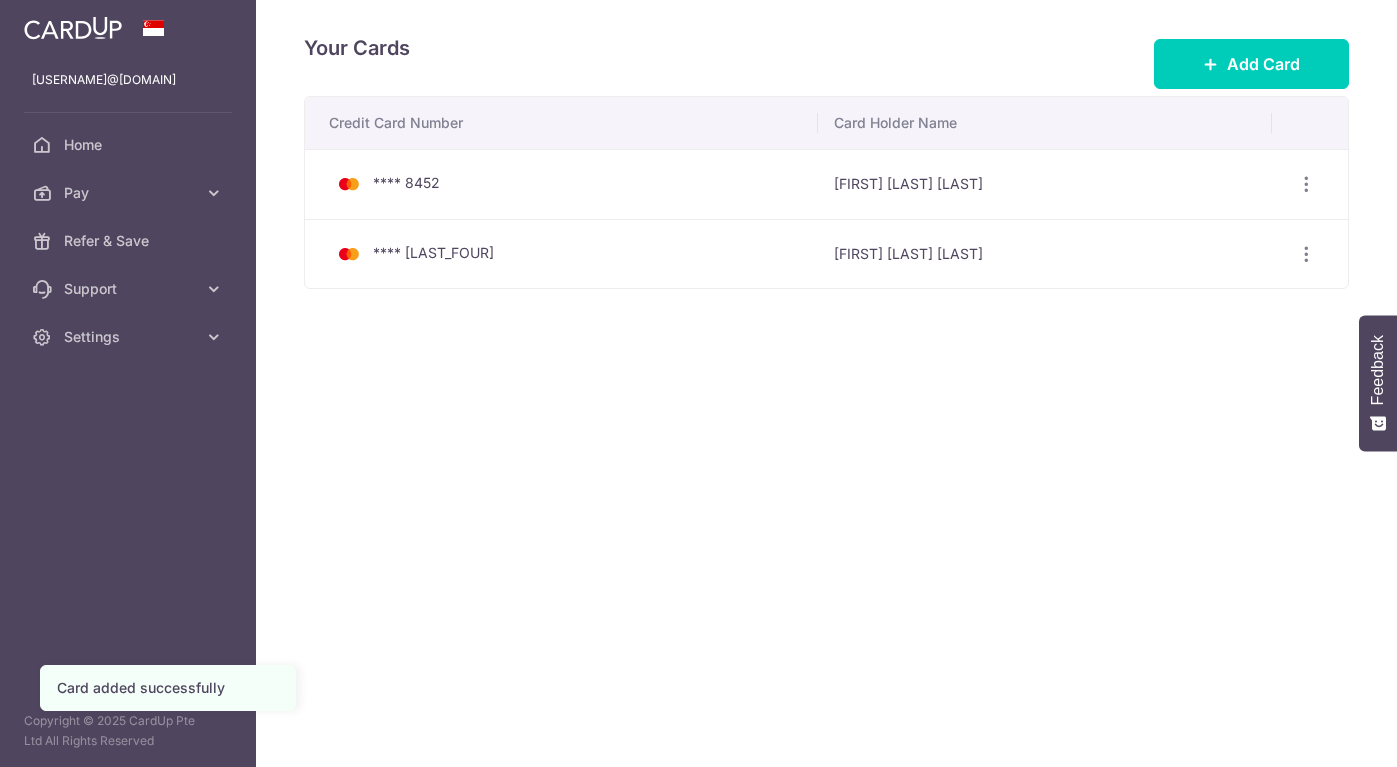 scroll, scrollTop: 0, scrollLeft: 0, axis: both 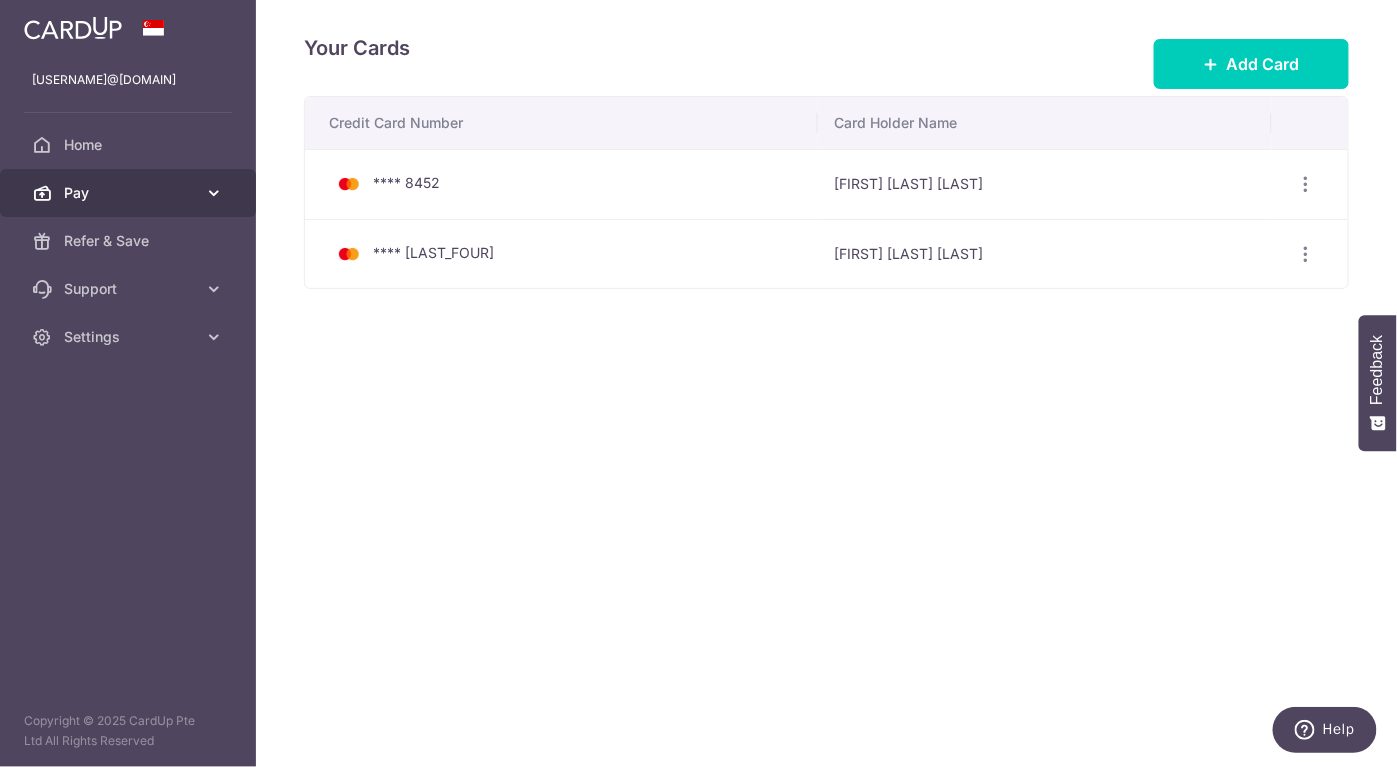 click on "Pay" at bounding box center [130, 193] 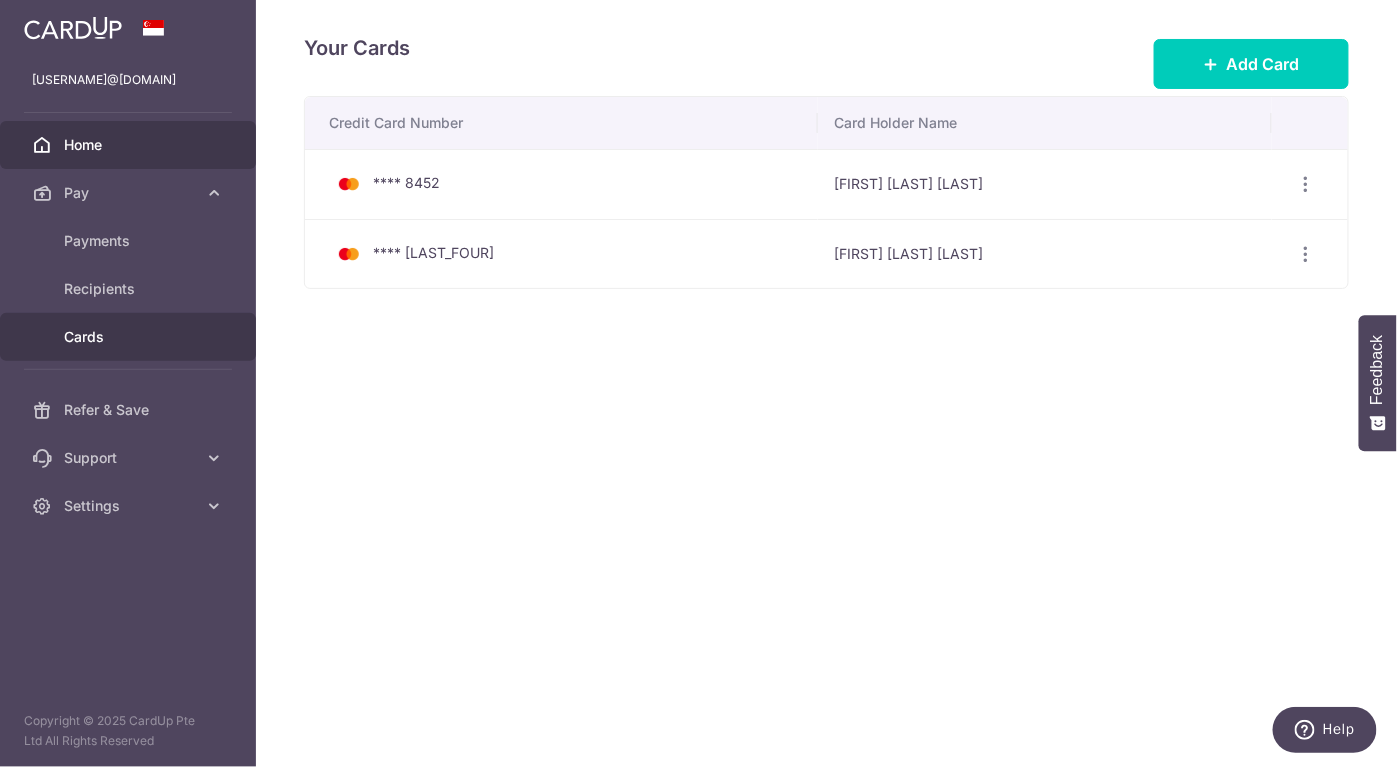 click on "Home" at bounding box center [130, 145] 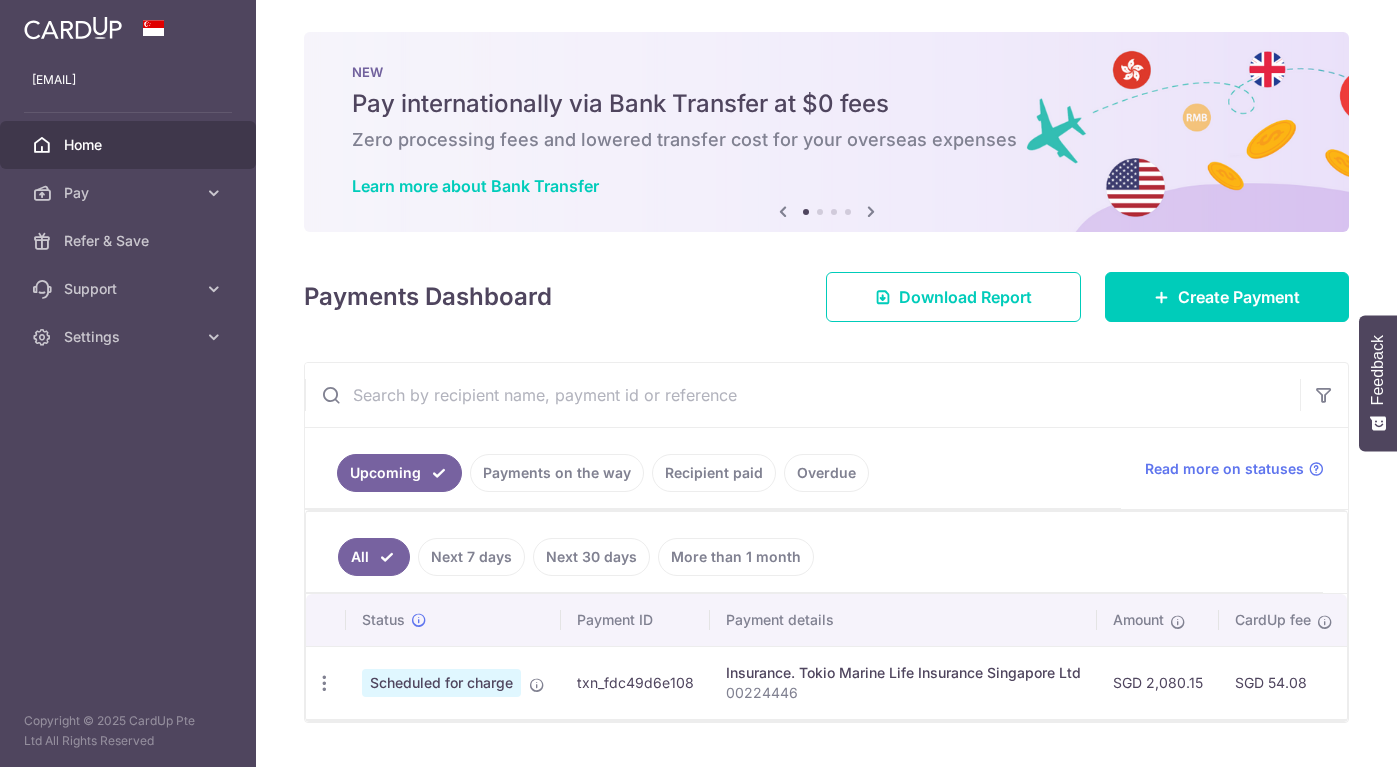 scroll, scrollTop: 0, scrollLeft: 0, axis: both 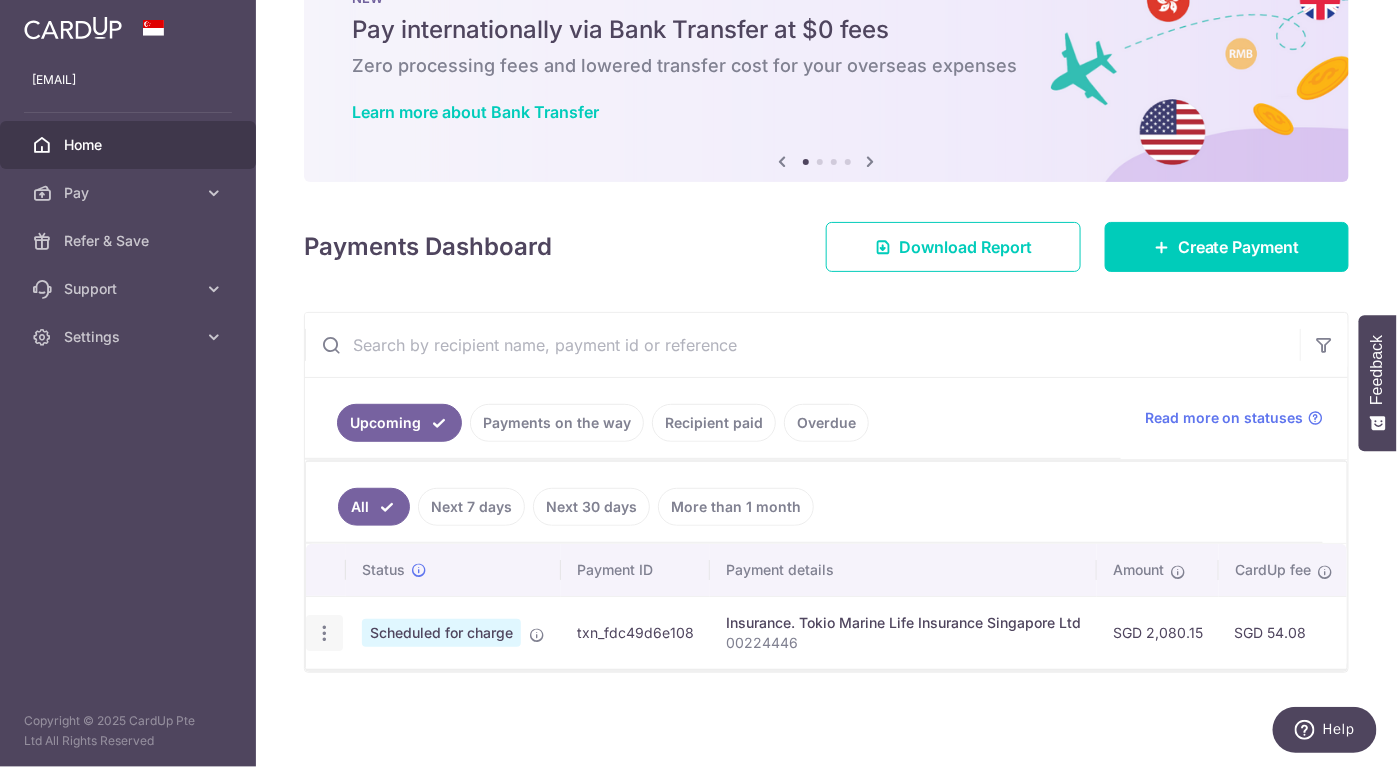 click at bounding box center [324, 633] 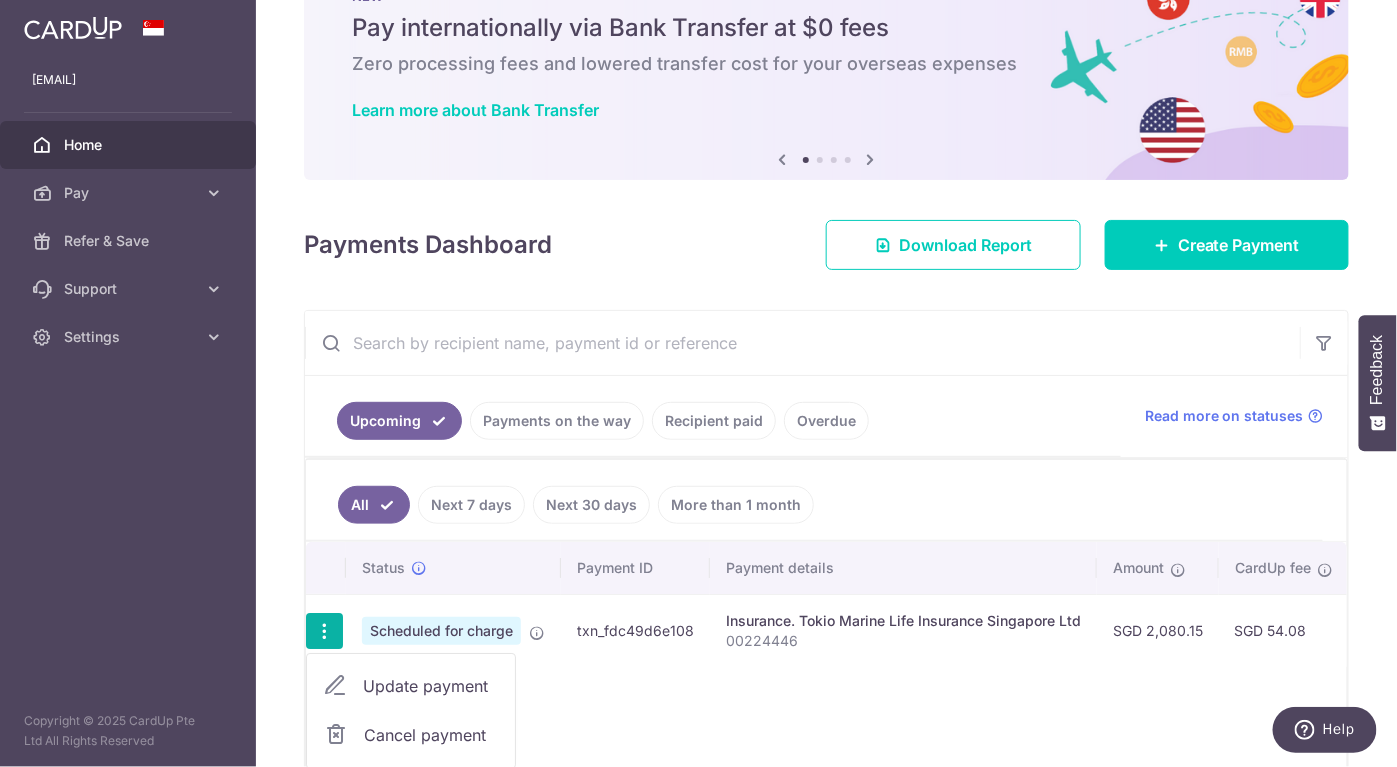 click on "Update payment" at bounding box center [431, 686] 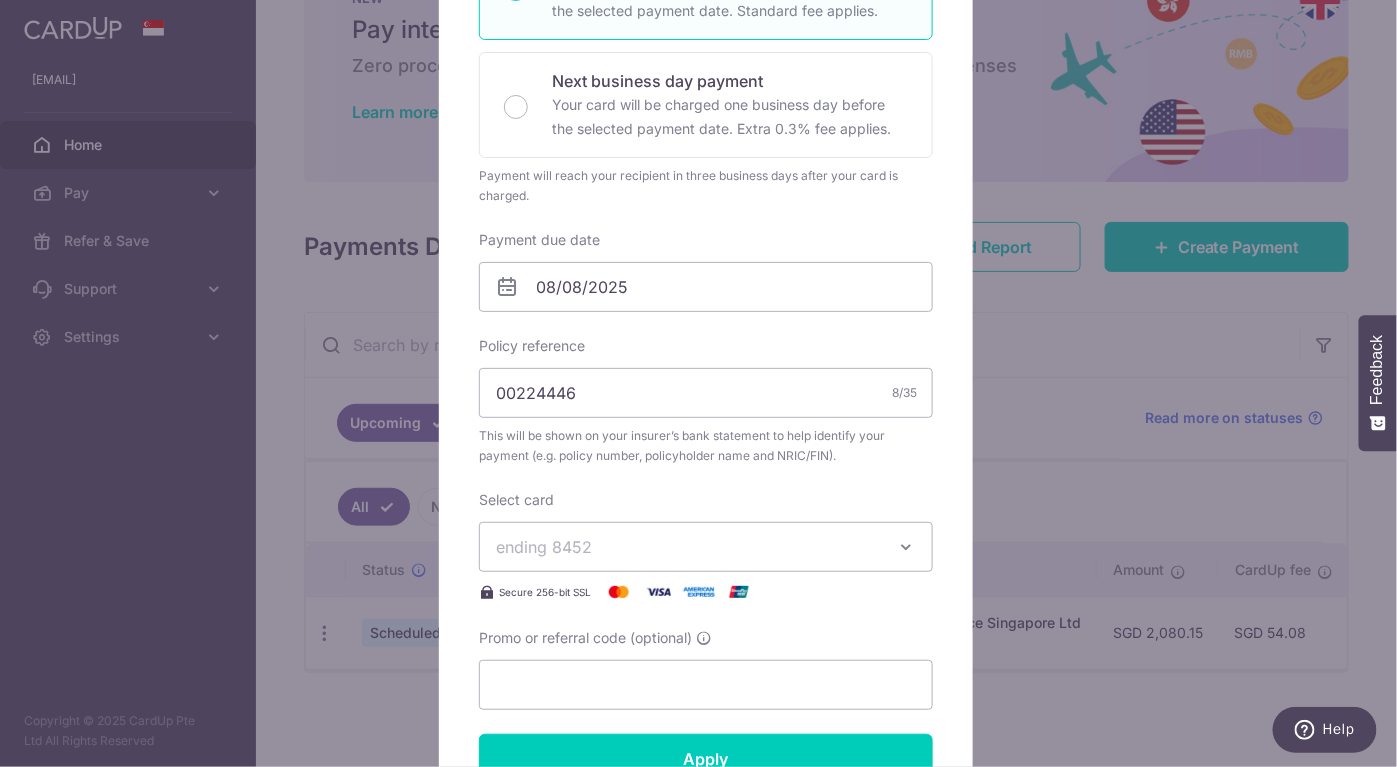 scroll, scrollTop: 499, scrollLeft: 0, axis: vertical 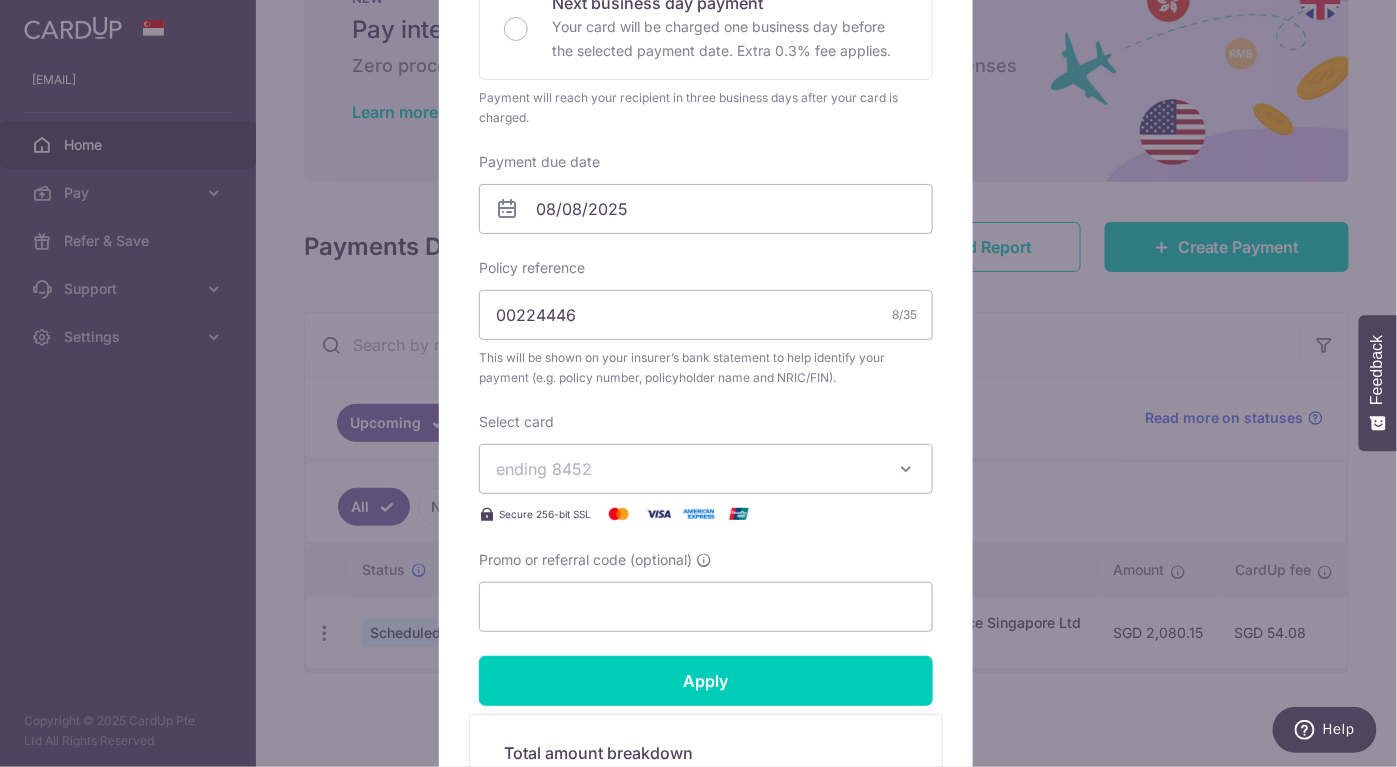 click on "ending 8452" at bounding box center (688, 469) 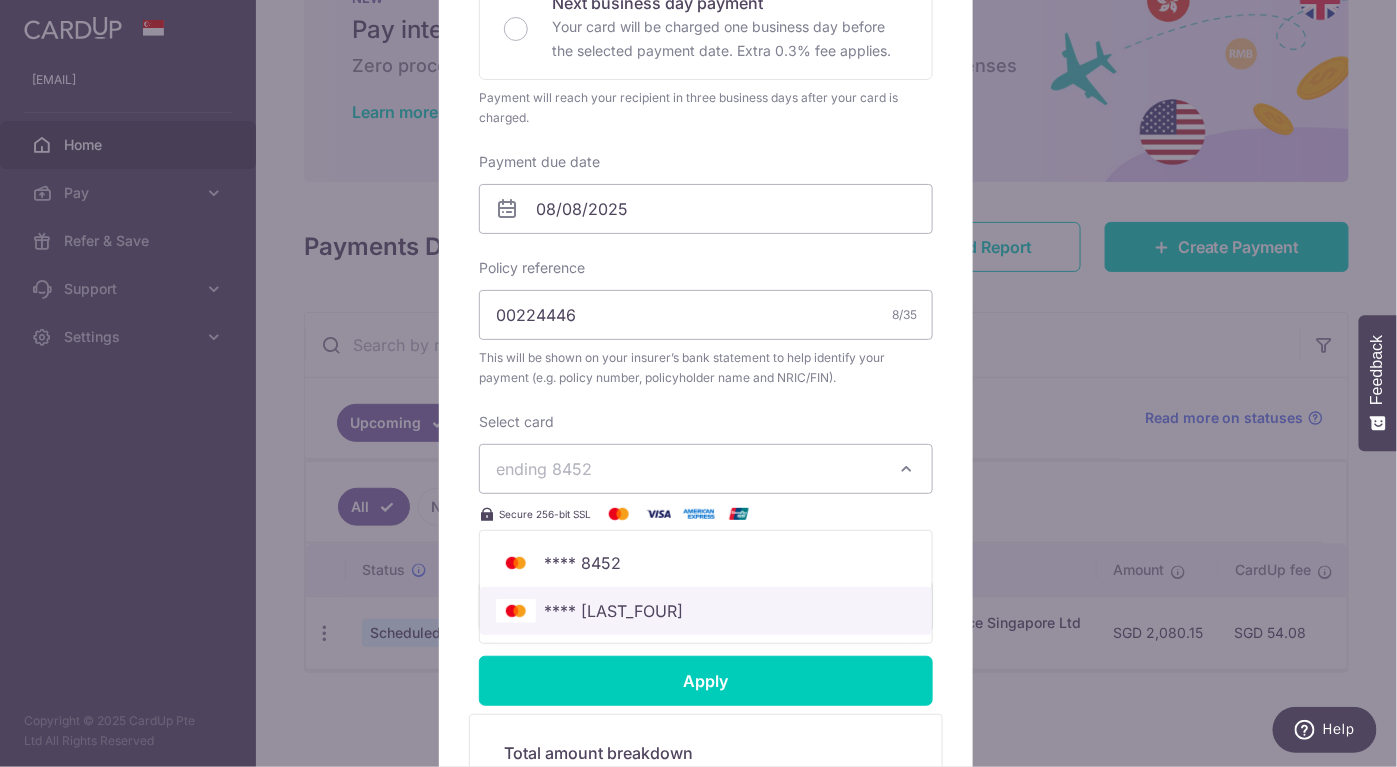 click on "**** [LAST_FOUR]" at bounding box center (706, 611) 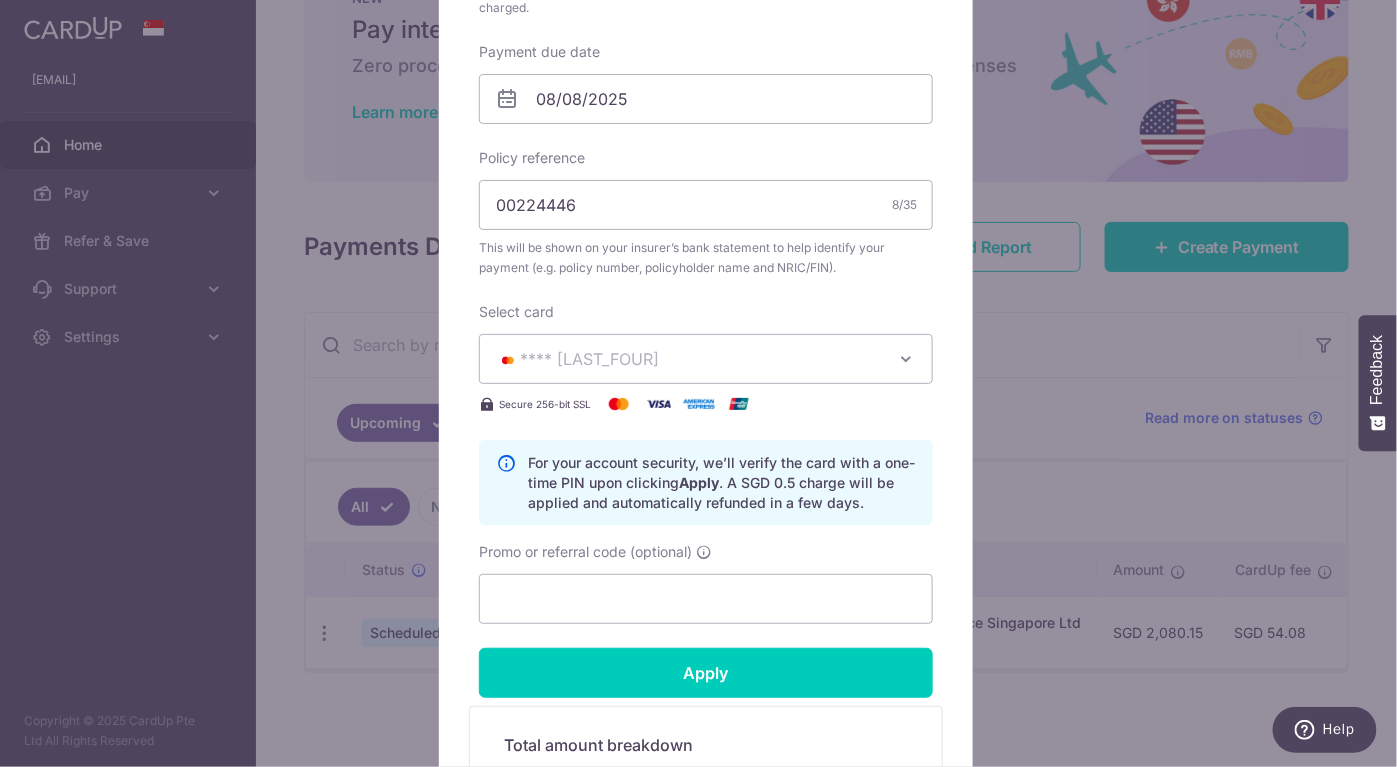 scroll, scrollTop: 699, scrollLeft: 0, axis: vertical 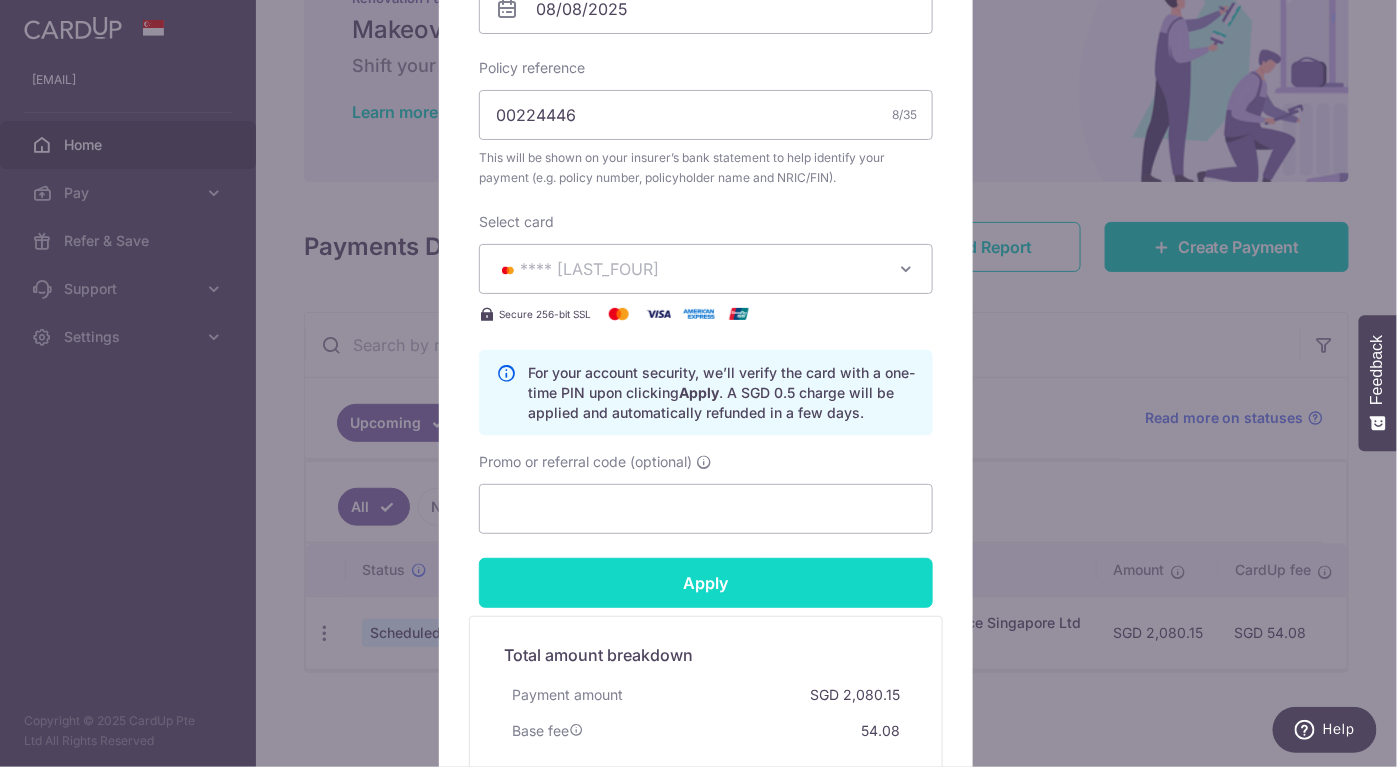 click on "Apply" at bounding box center [706, 583] 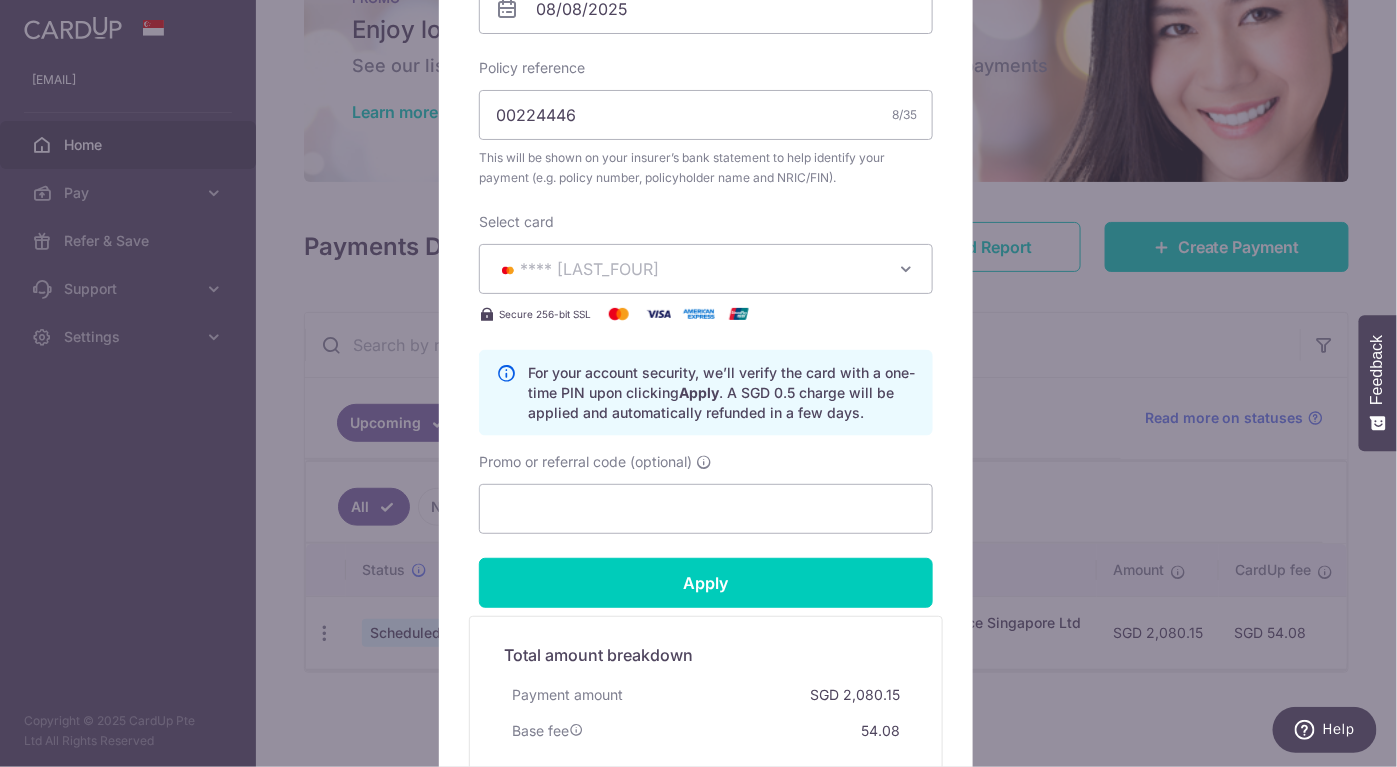 type on "Successfully Applied" 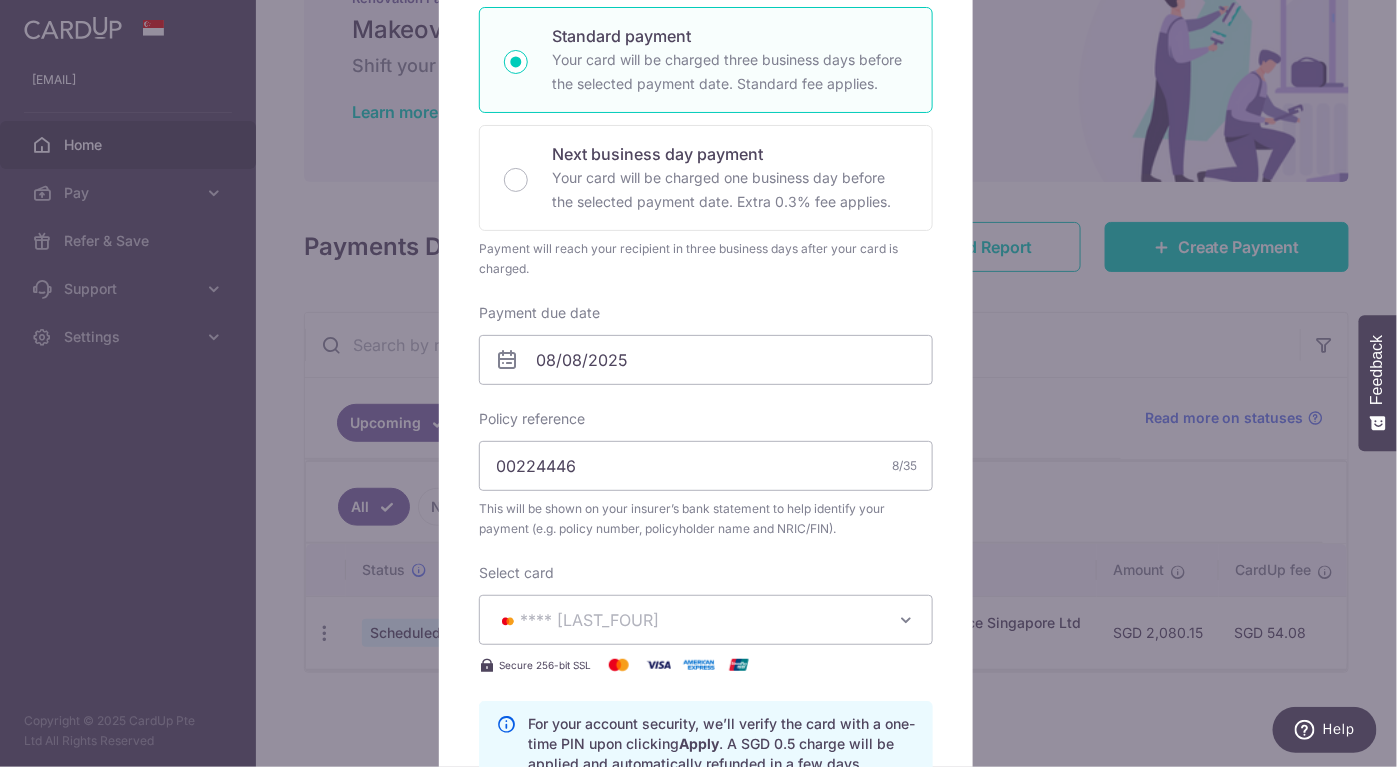 scroll, scrollTop: 0, scrollLeft: 0, axis: both 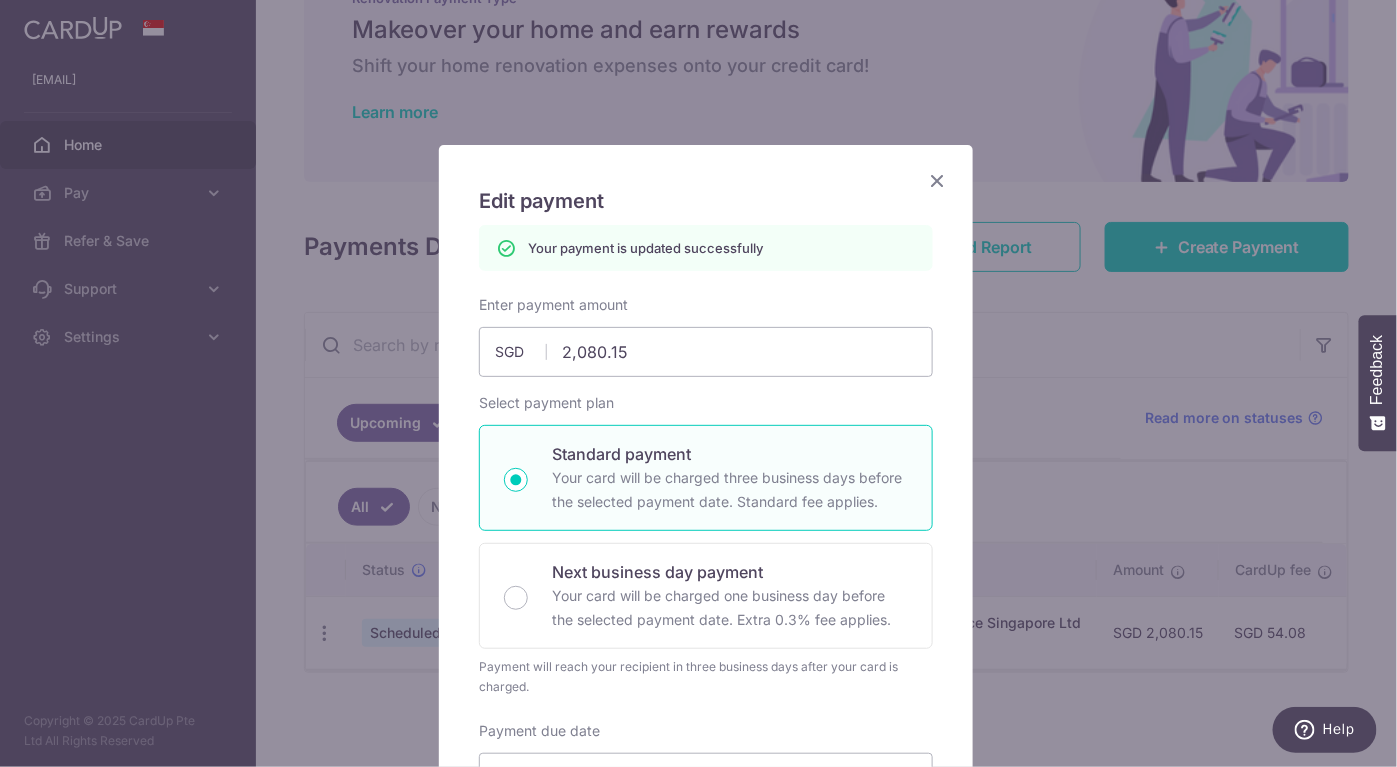 click at bounding box center (937, 180) 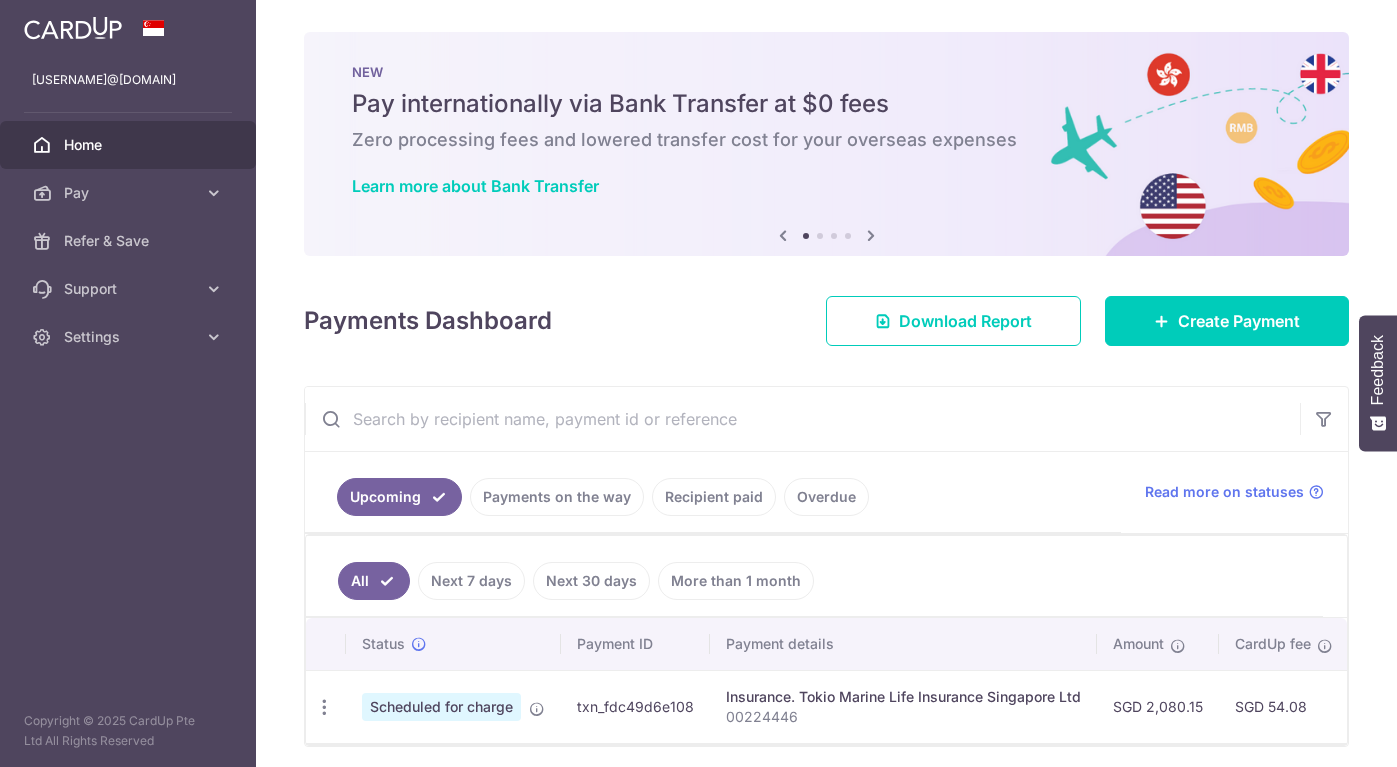 scroll, scrollTop: 0, scrollLeft: 0, axis: both 